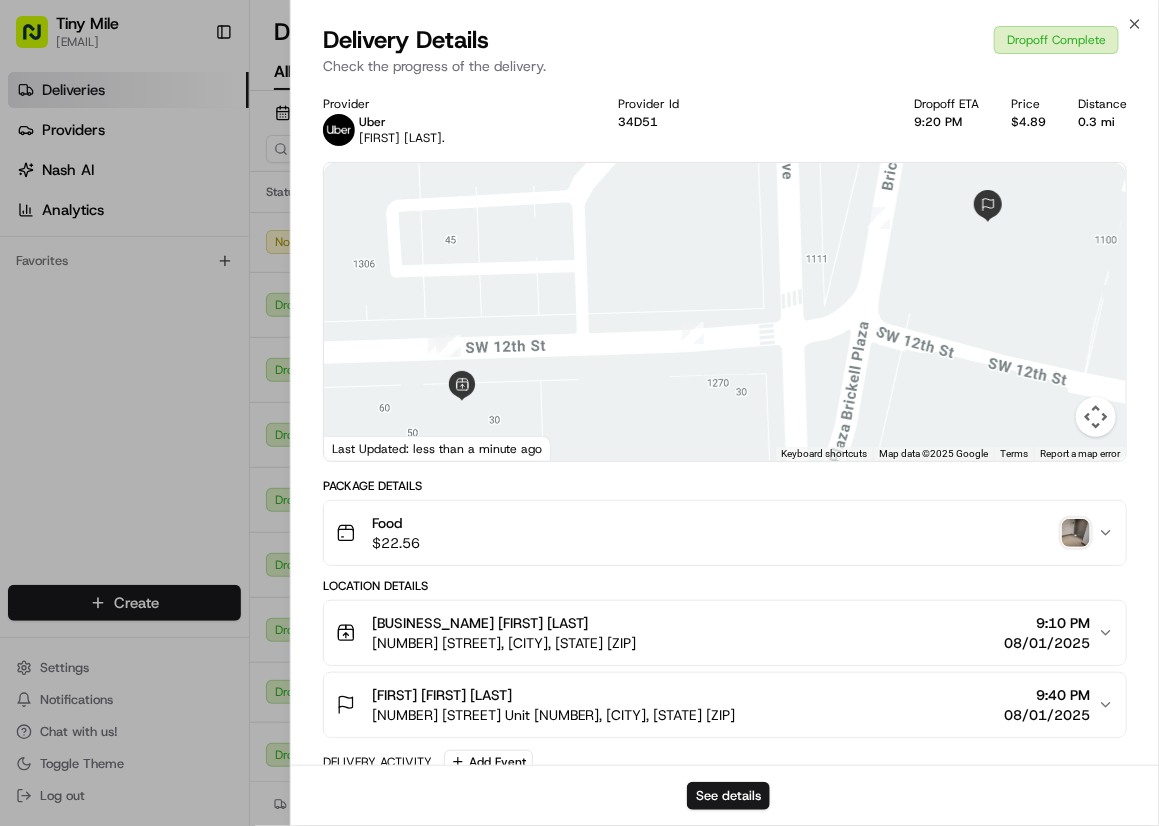 scroll, scrollTop: 0, scrollLeft: 0, axis: both 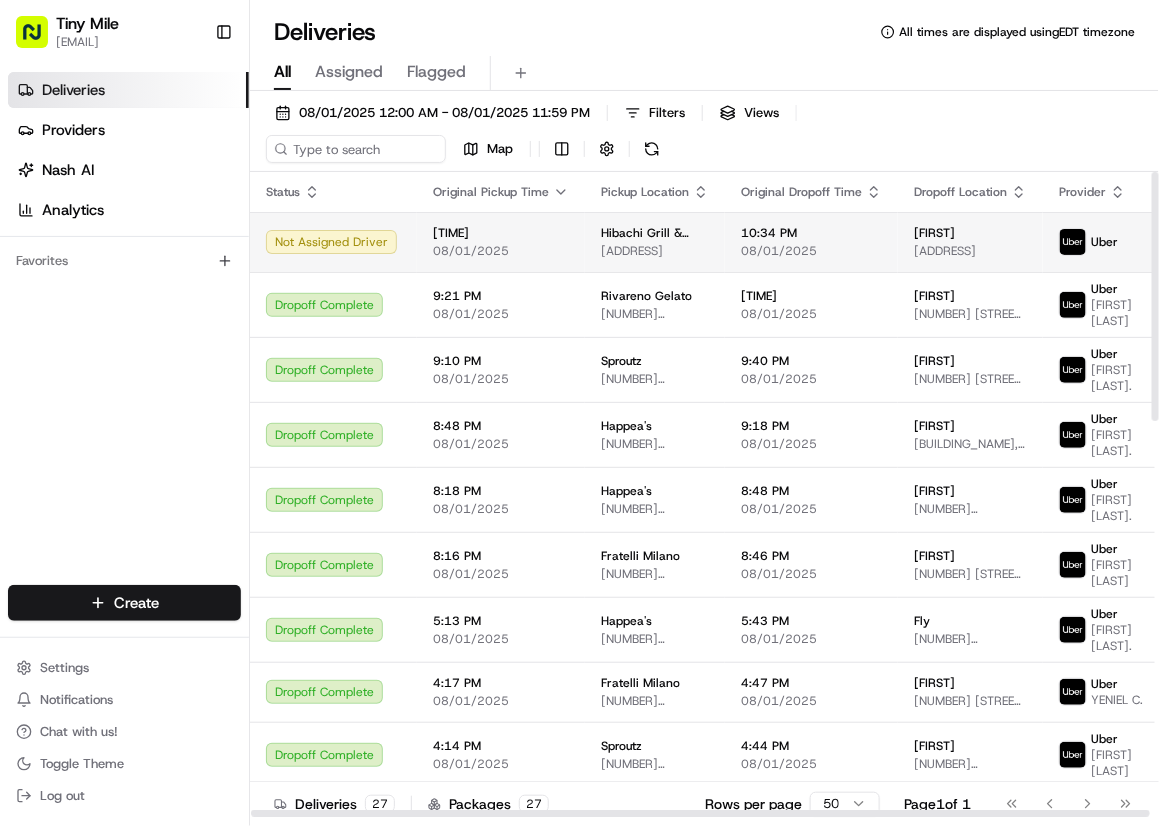 click on "Not Assigned Driver" at bounding box center (333, 242) 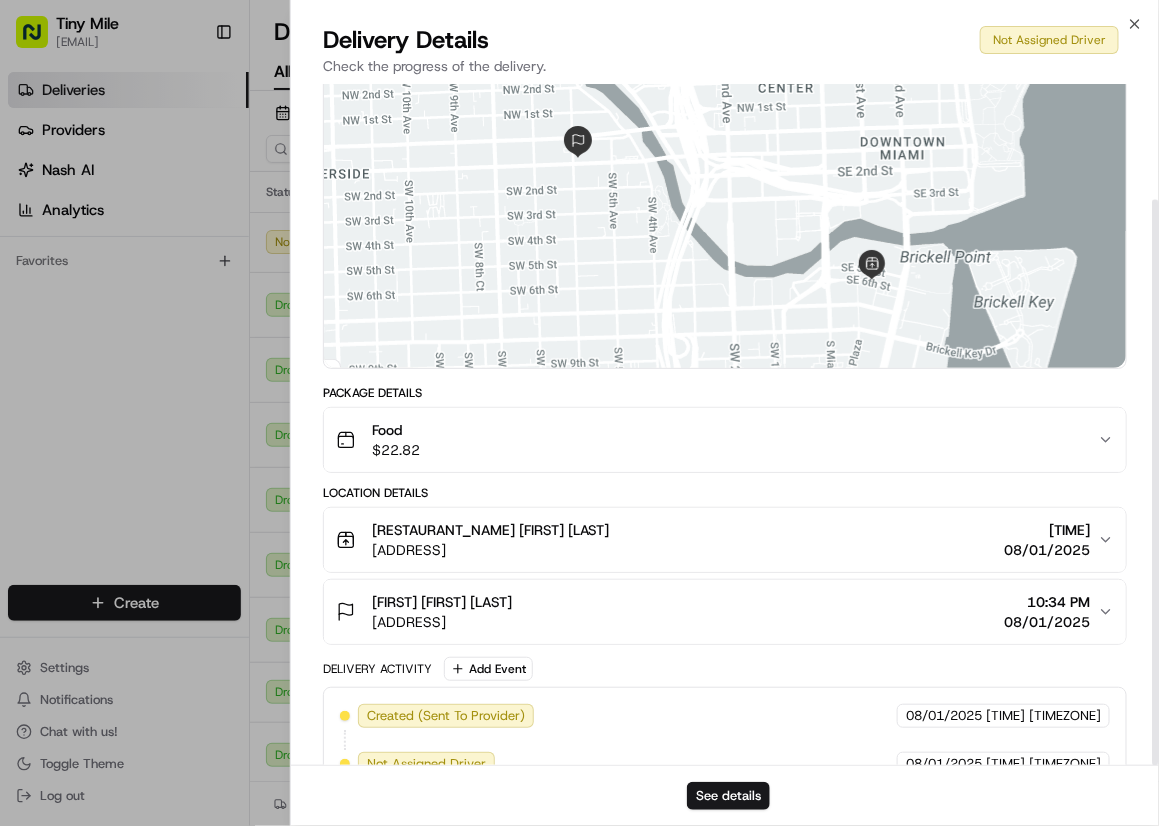 scroll, scrollTop: 139, scrollLeft: 0, axis: vertical 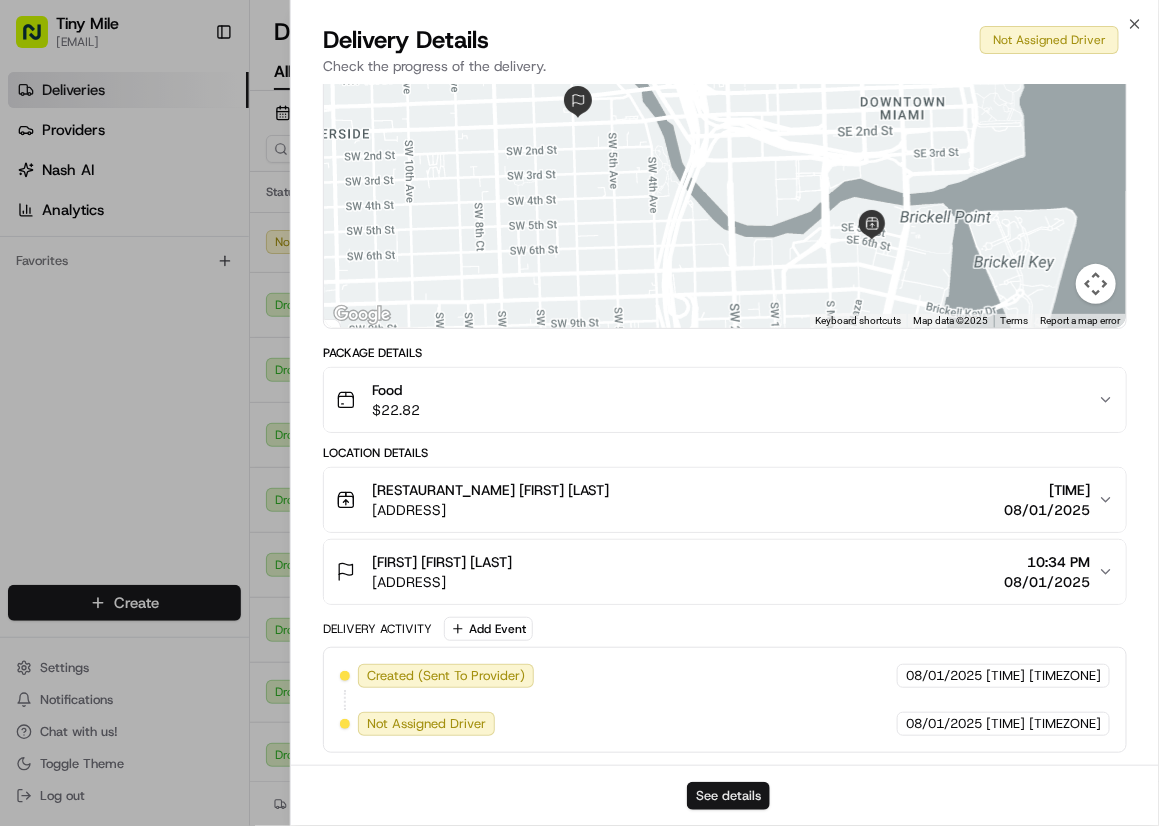 click on "See details" at bounding box center (728, 796) 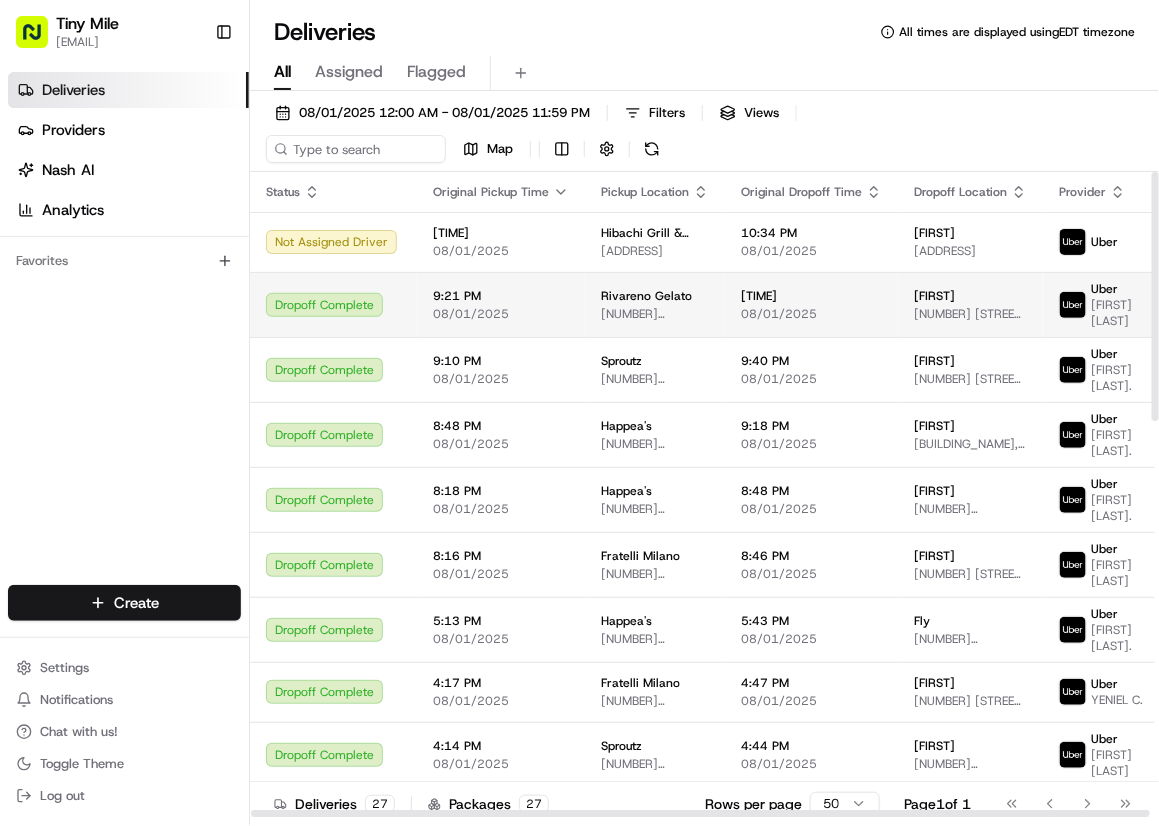 click on "Dropoff Complete" at bounding box center [333, 305] 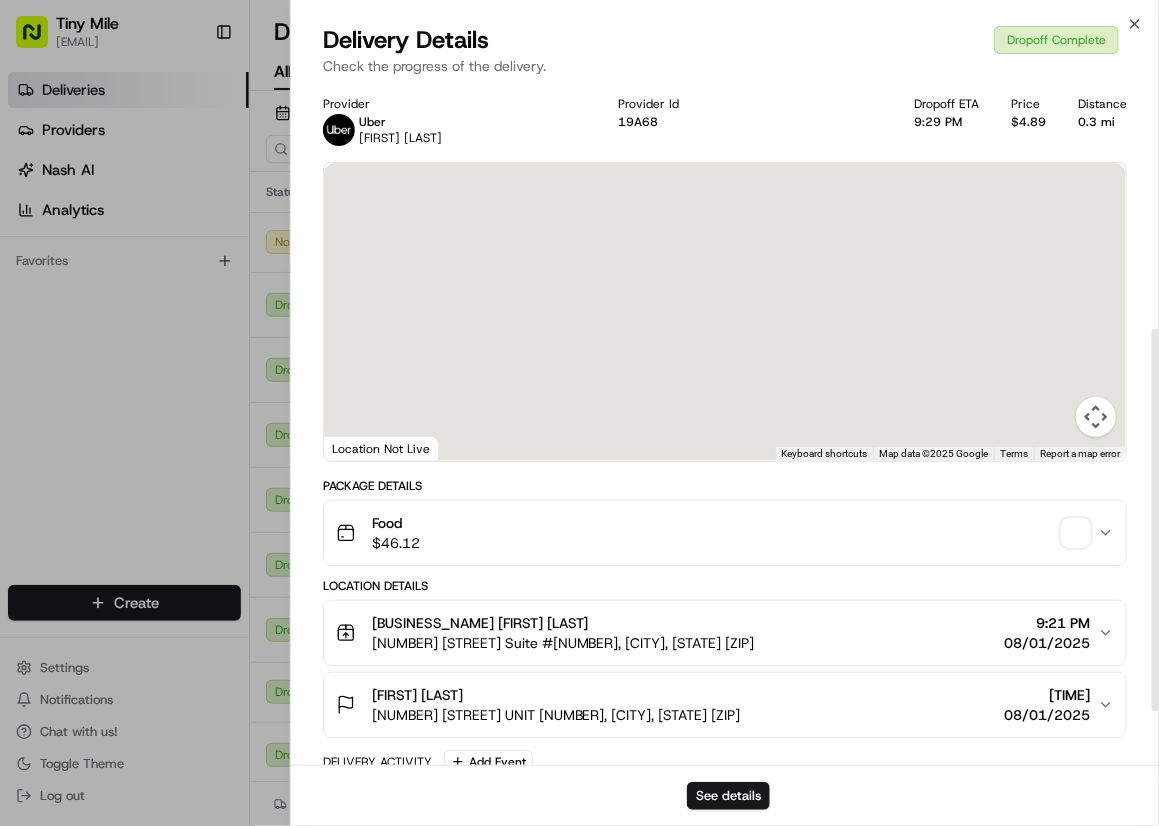 scroll, scrollTop: 531, scrollLeft: 0, axis: vertical 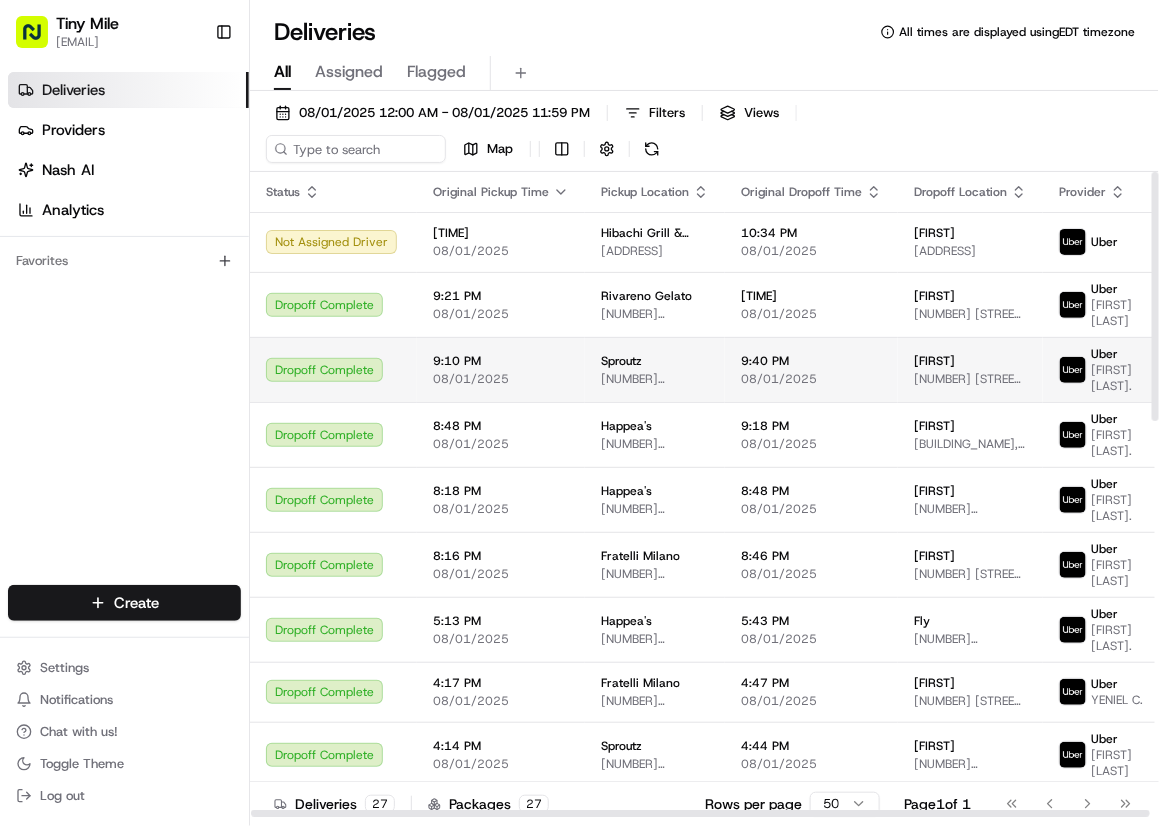 click on "Dropoff Complete" at bounding box center (333, 369) 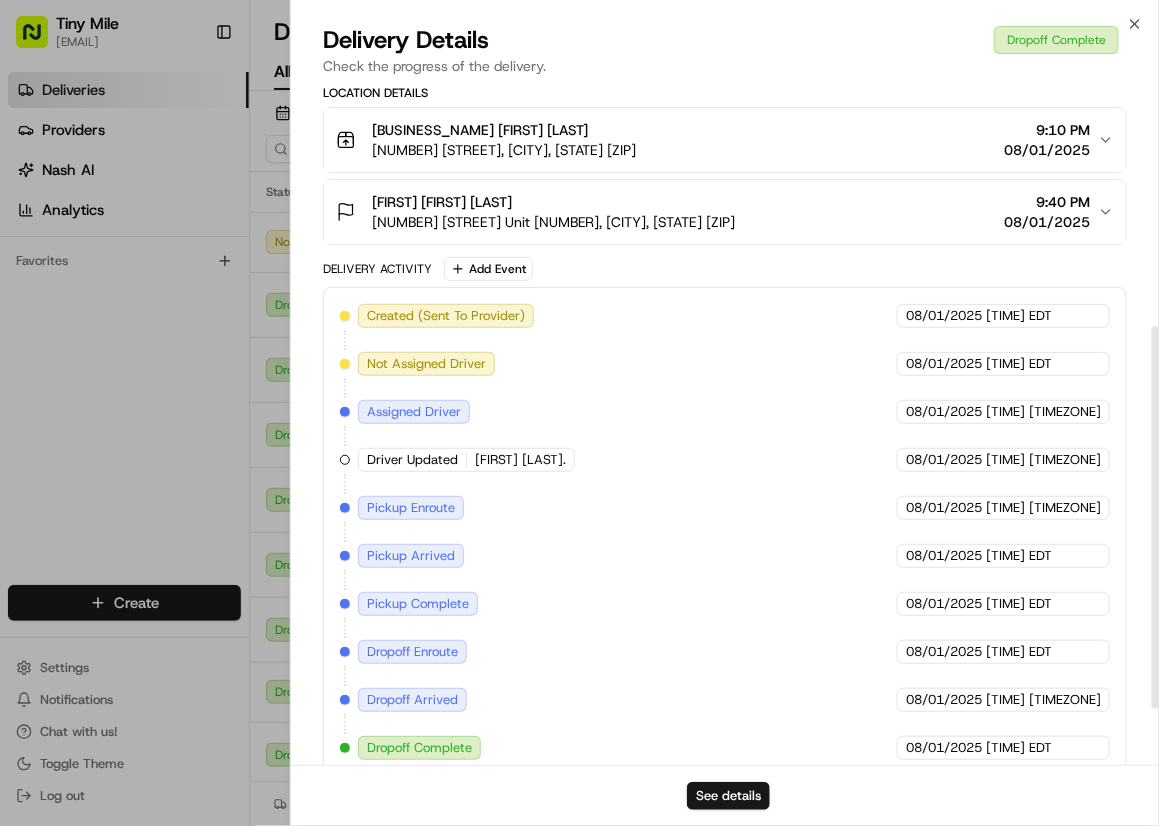 scroll, scrollTop: 531, scrollLeft: 0, axis: vertical 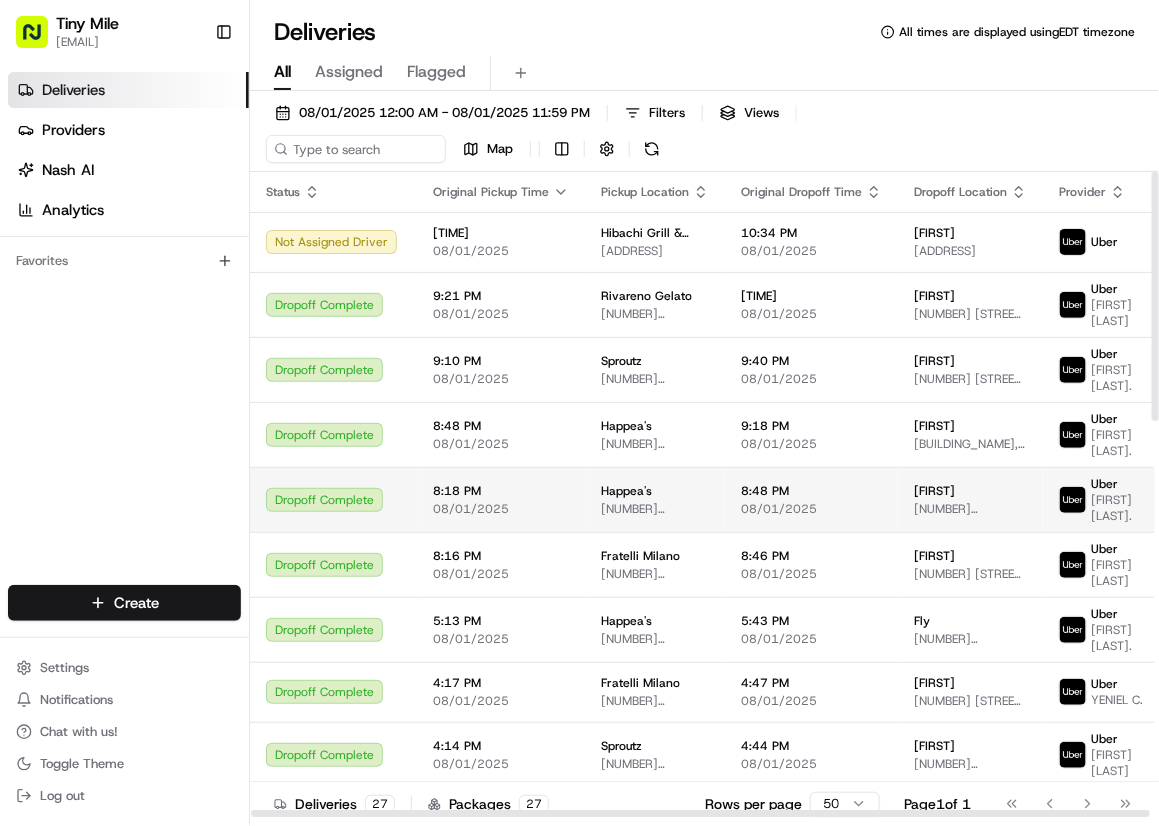 click on "Dropoff Complete" at bounding box center [333, 499] 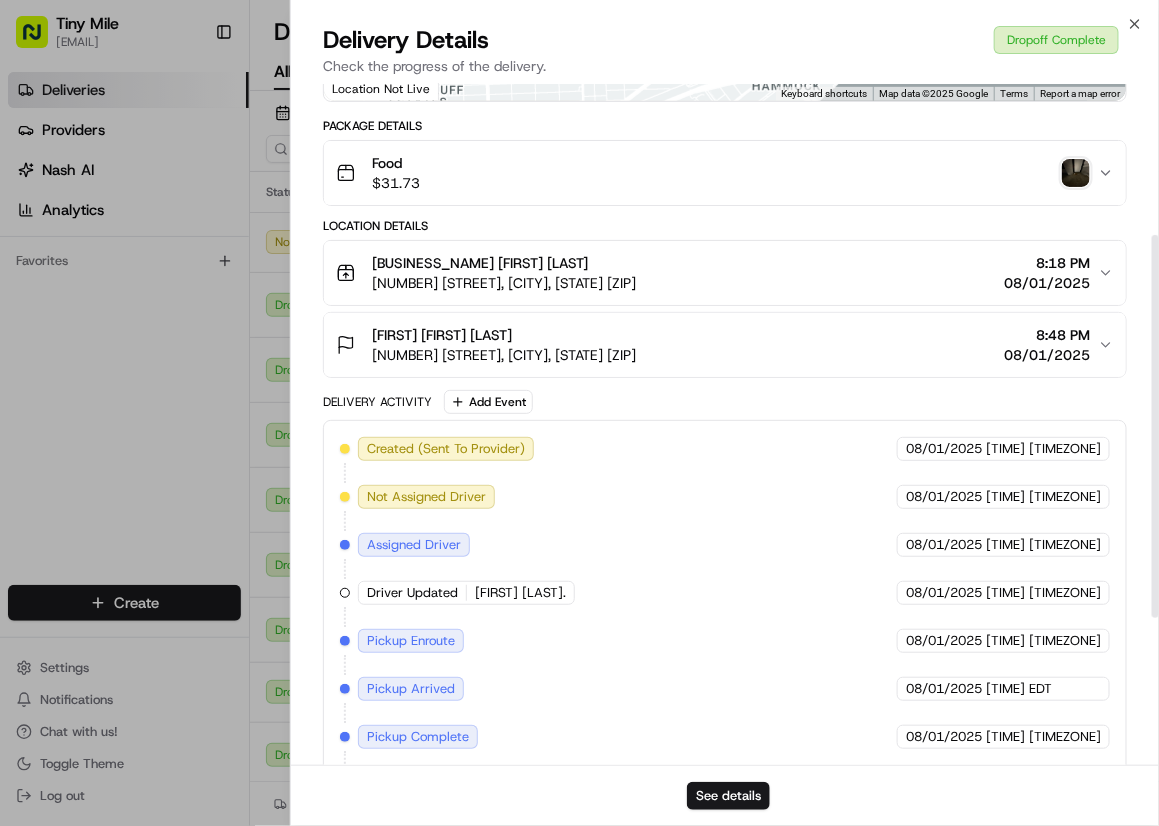 scroll, scrollTop: 99, scrollLeft: 0, axis: vertical 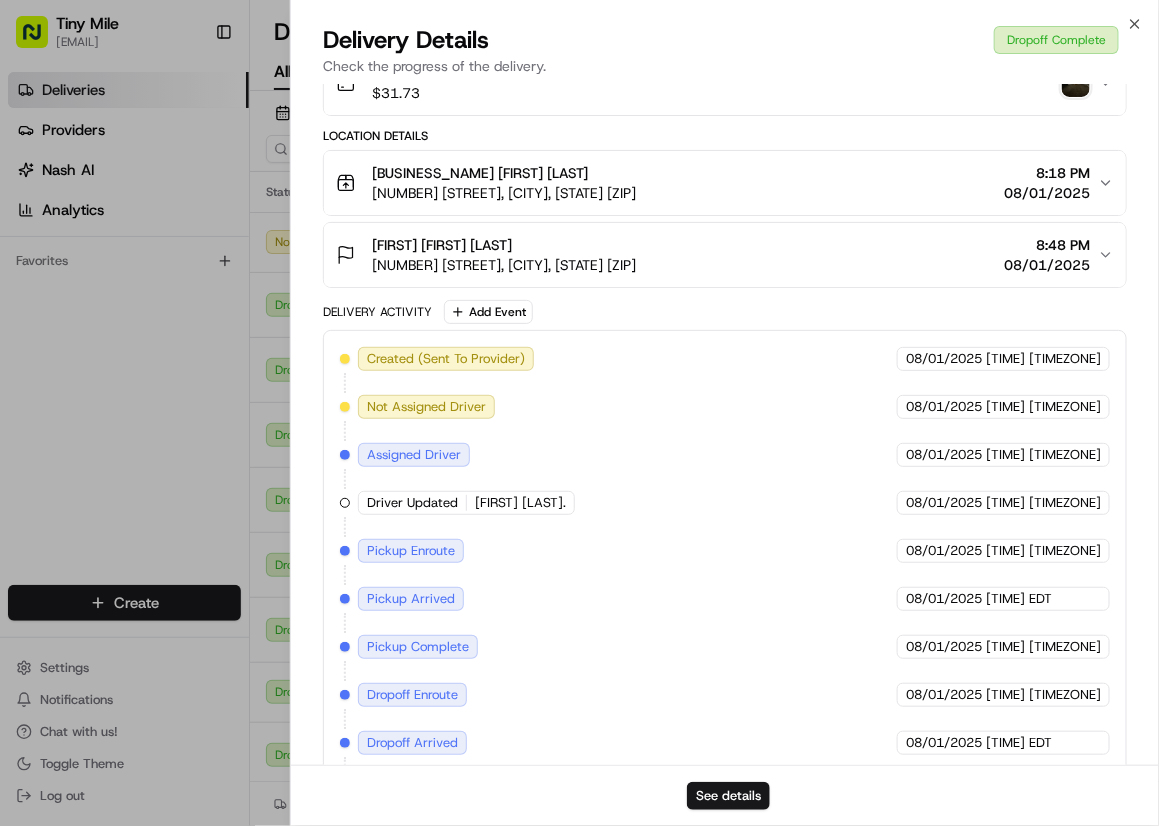 click on "Food $ 31.73" at bounding box center [717, 83] 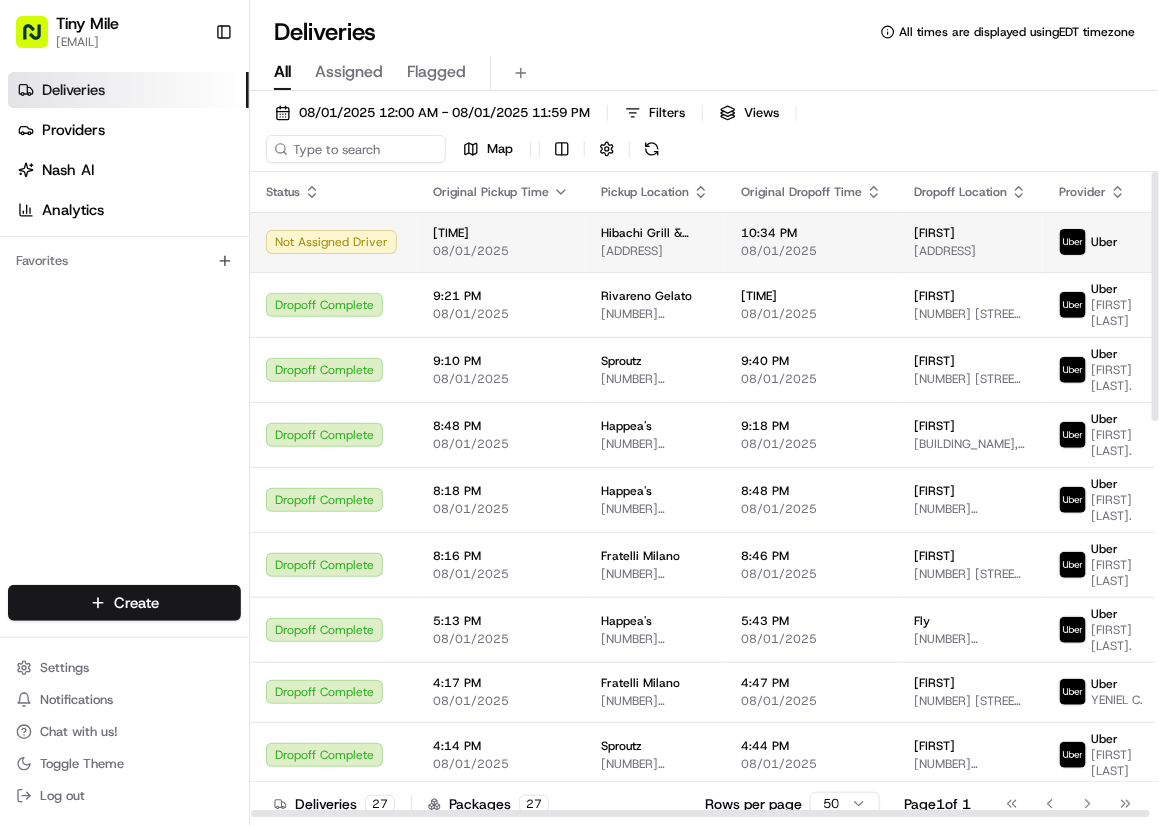 click on "08/01/2025" at bounding box center [501, 251] 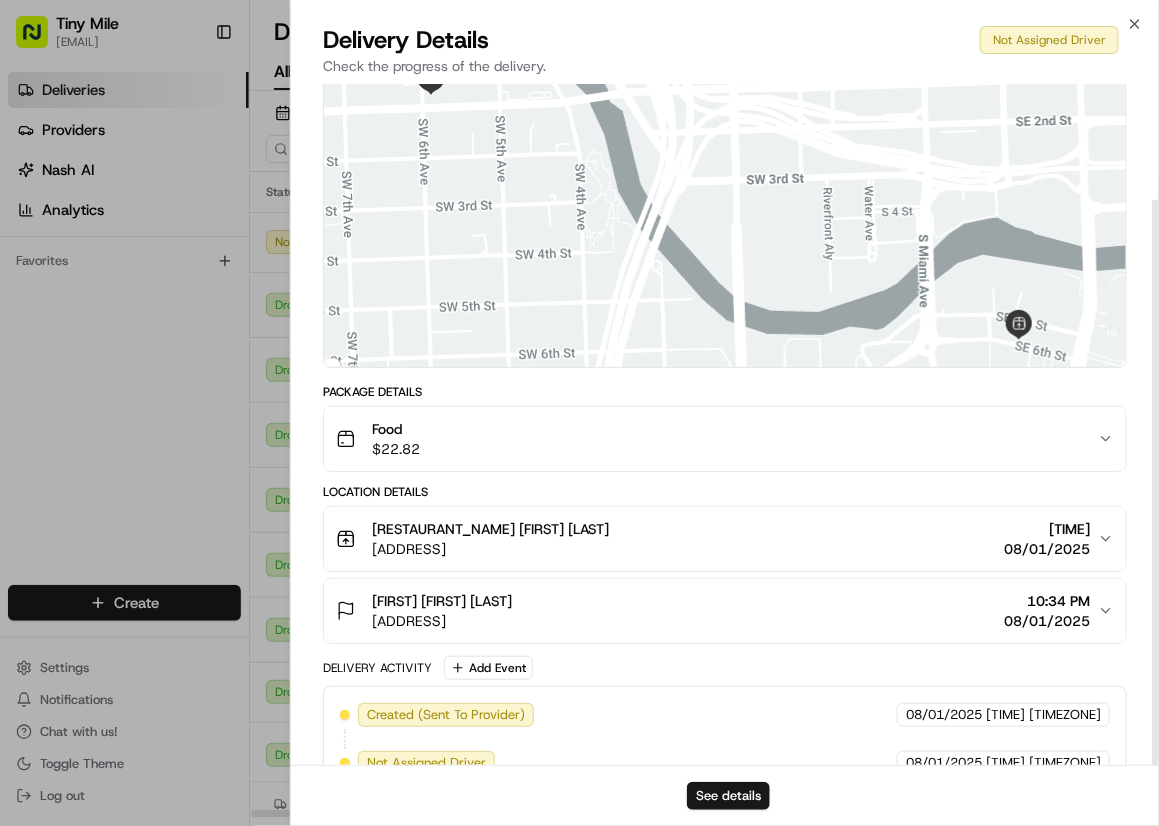 scroll, scrollTop: 139, scrollLeft: 0, axis: vertical 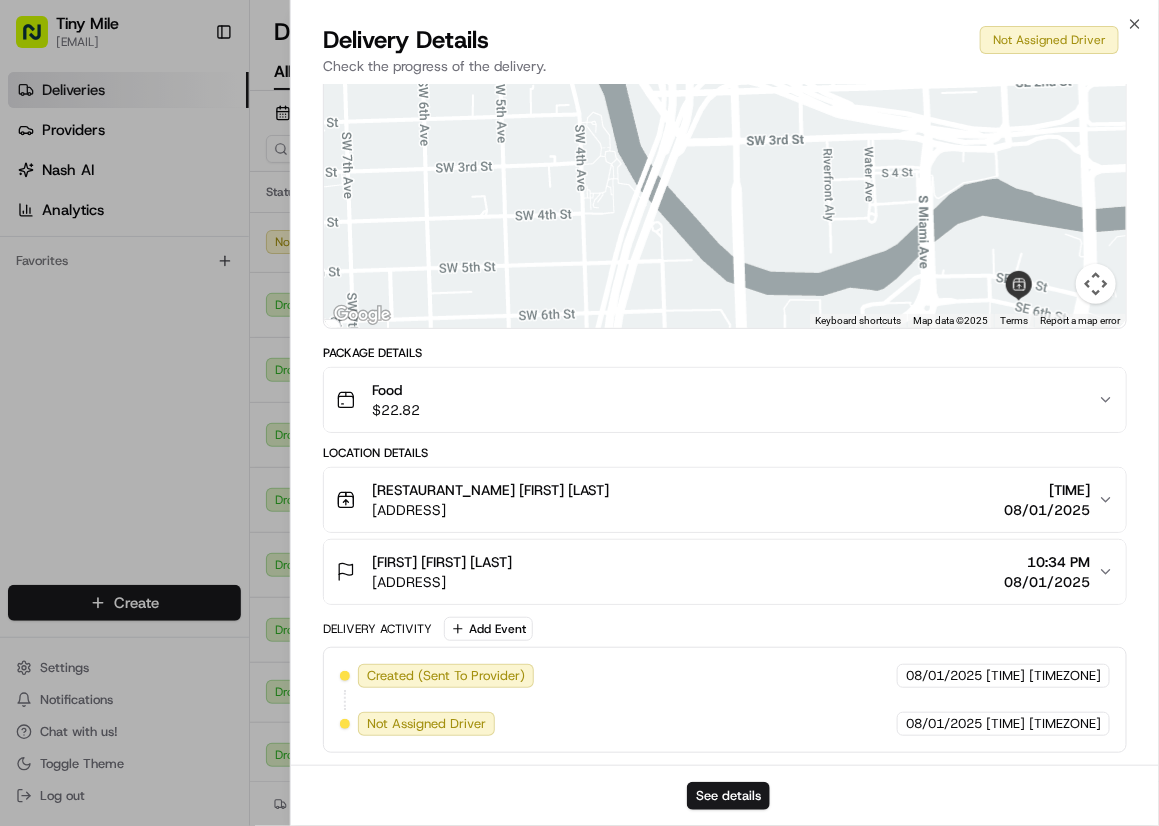 click on "See details" at bounding box center (725, 795) 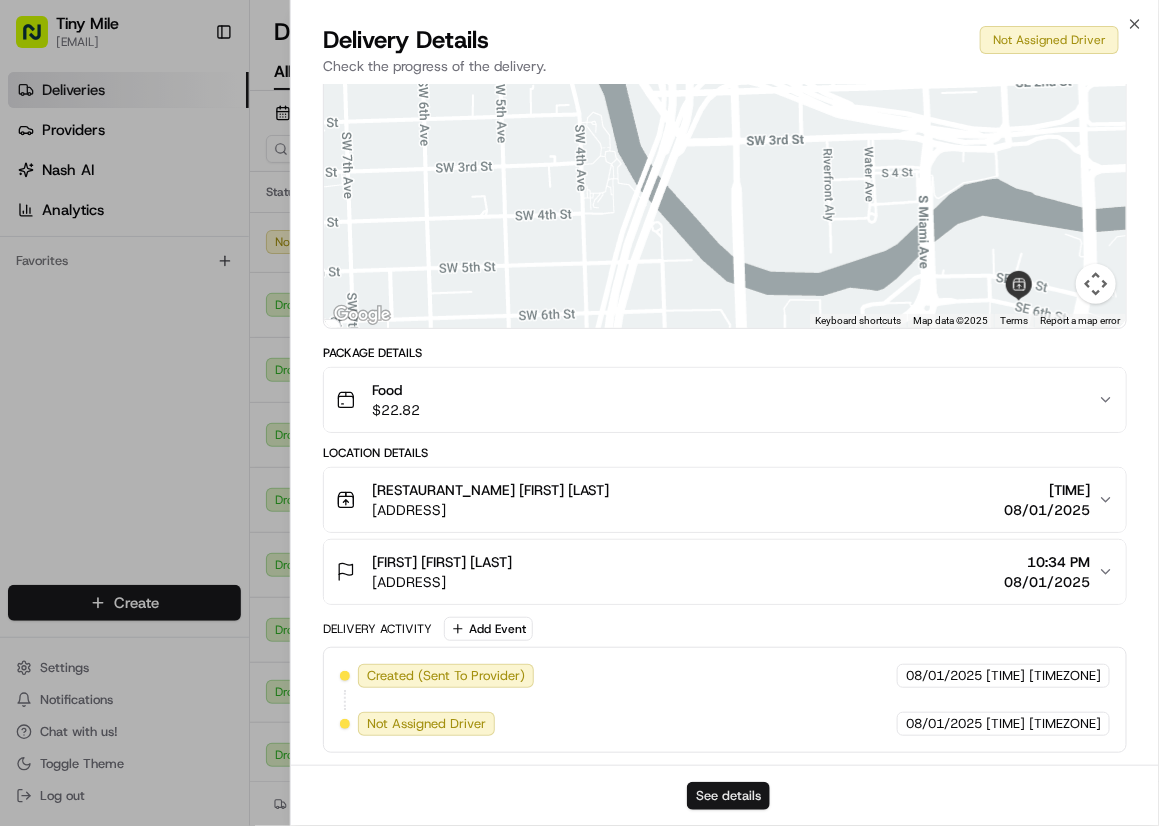 click on "See details" at bounding box center [728, 796] 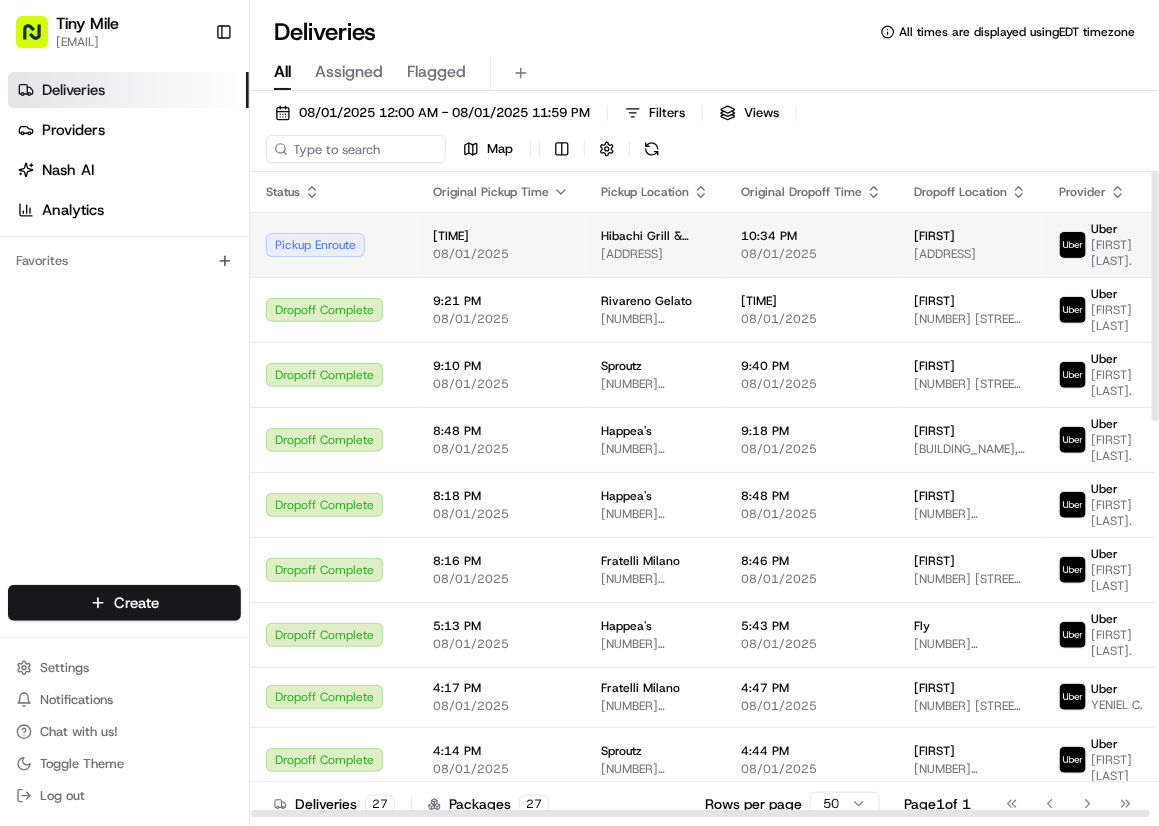 click on "35 SE 6th St, Miami, FL 33131, USA" at bounding box center (655, 254) 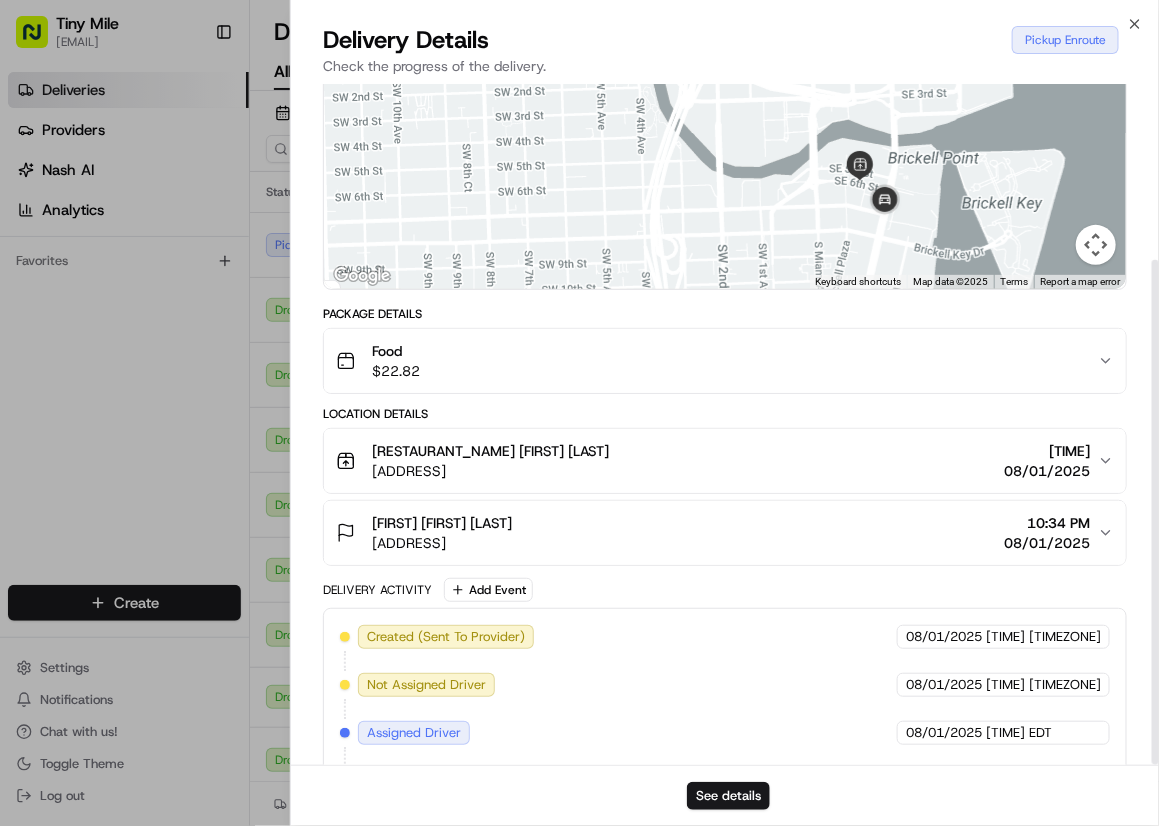 scroll, scrollTop: 237, scrollLeft: 0, axis: vertical 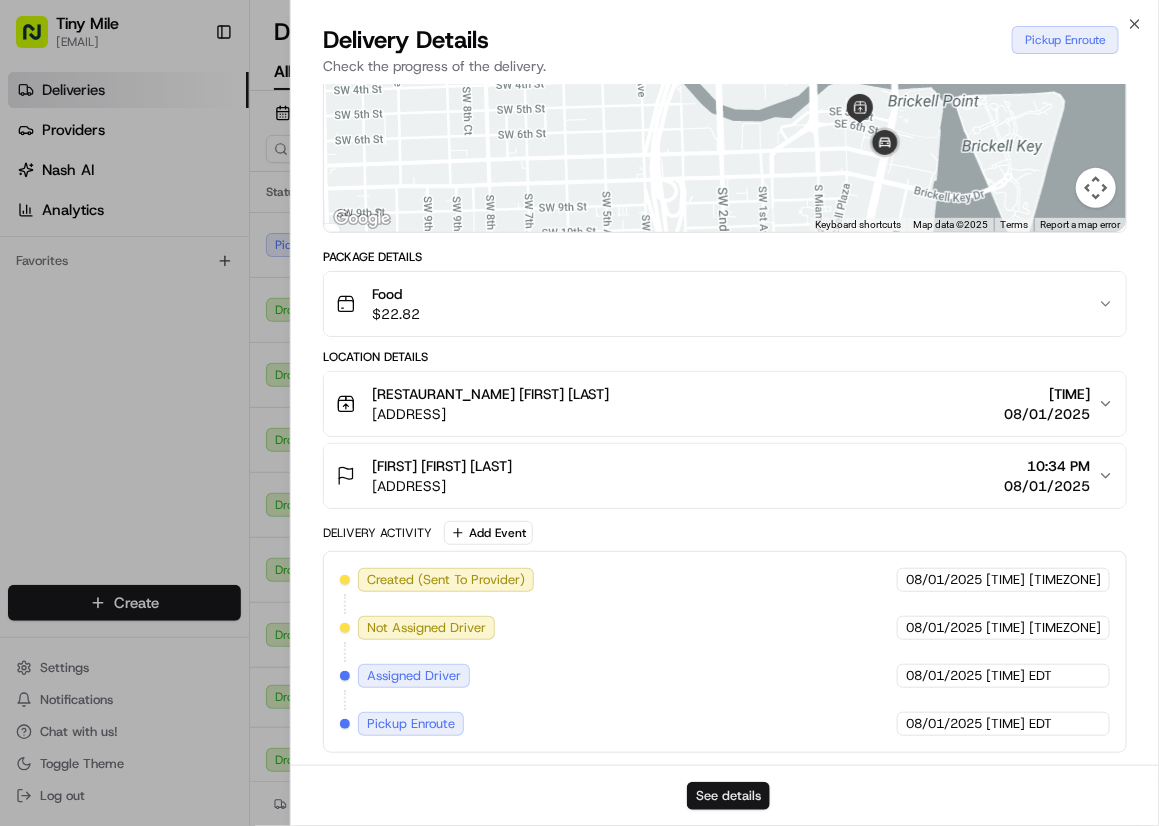 click on "See details" at bounding box center (728, 796) 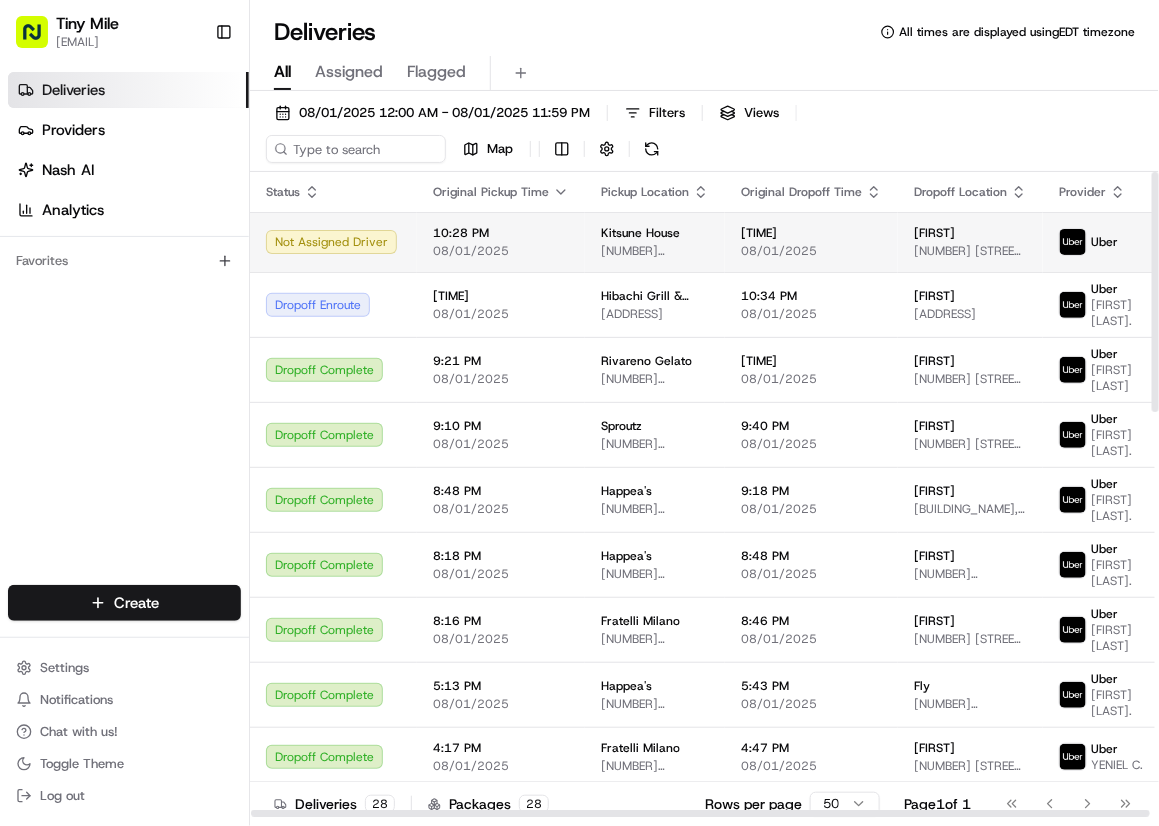 click on "10:28 PM 08/01/2025" at bounding box center (501, 242) 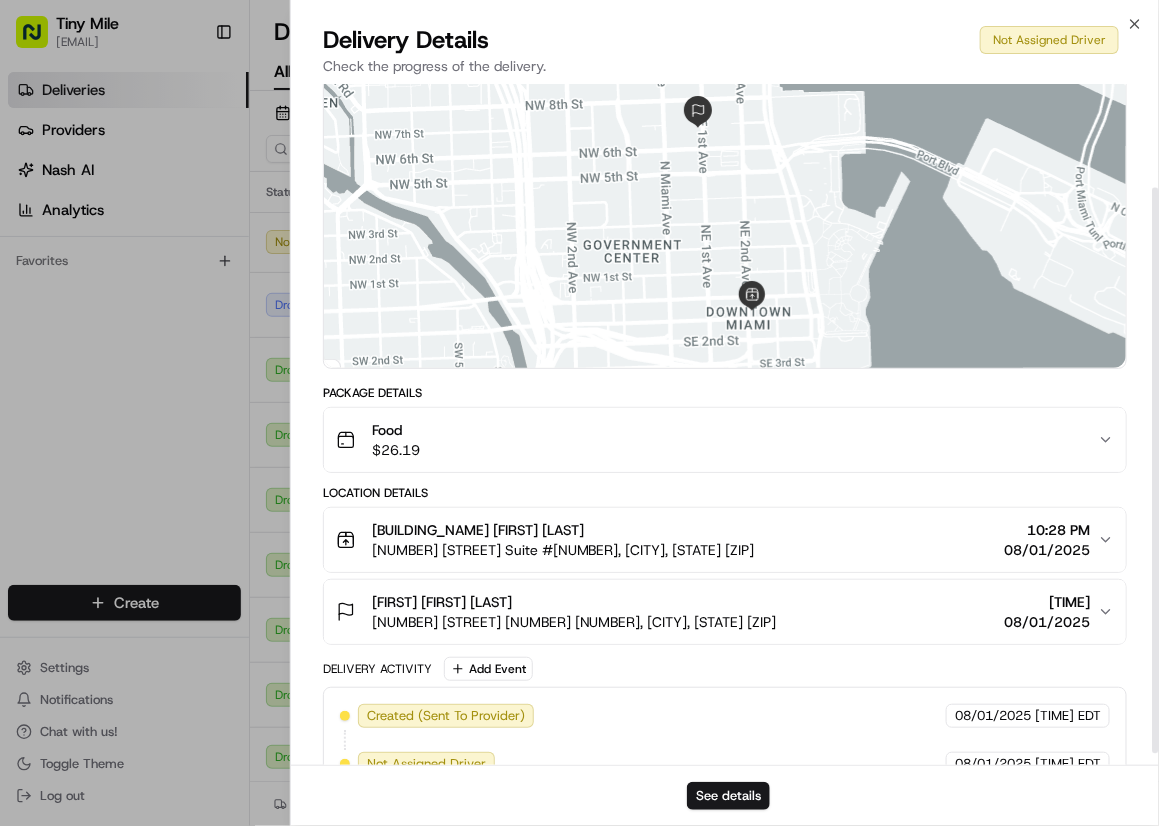 scroll, scrollTop: 139, scrollLeft: 0, axis: vertical 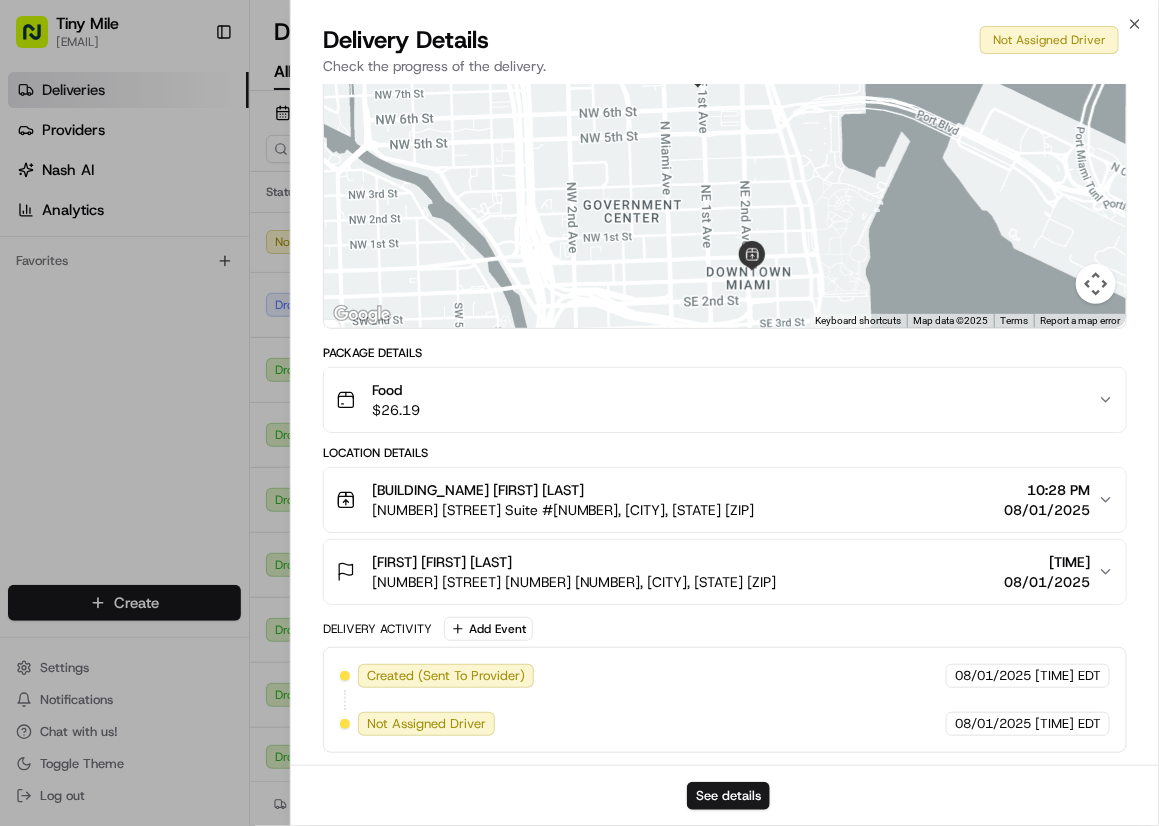 click on "See details" at bounding box center [725, 795] 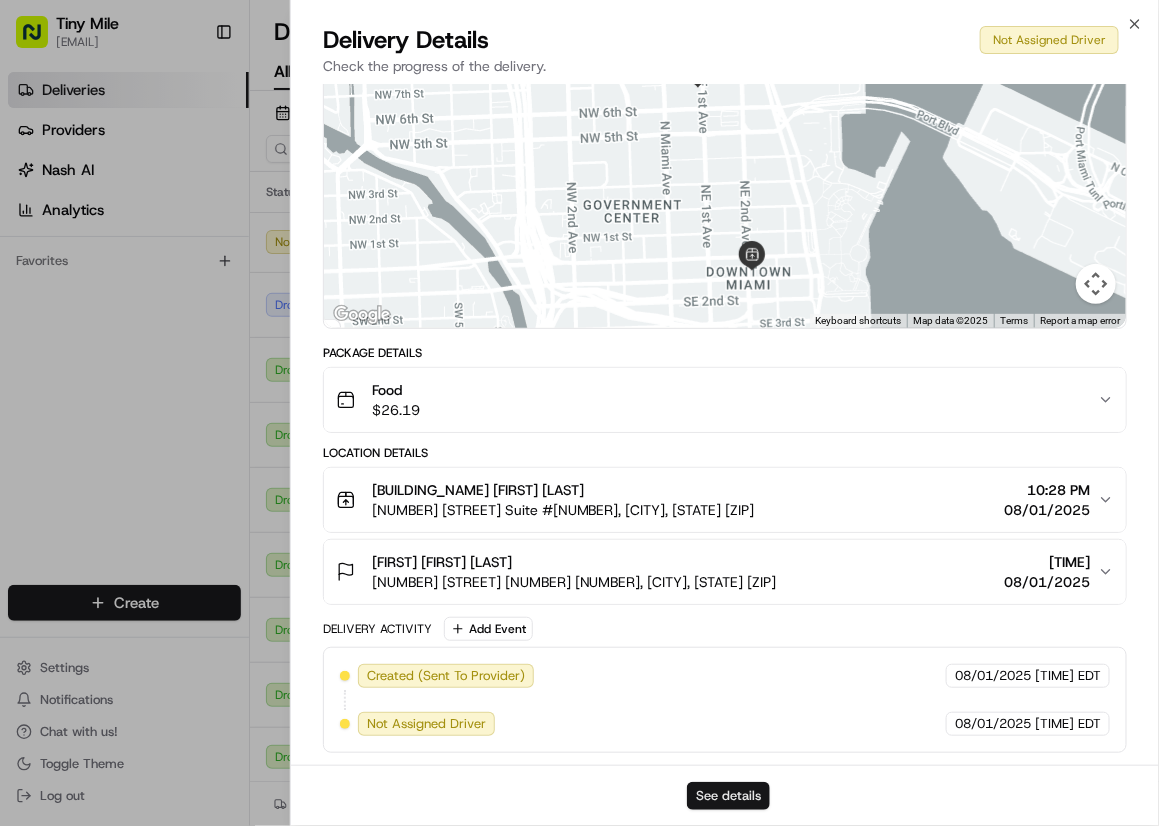 click on "See details" at bounding box center (728, 796) 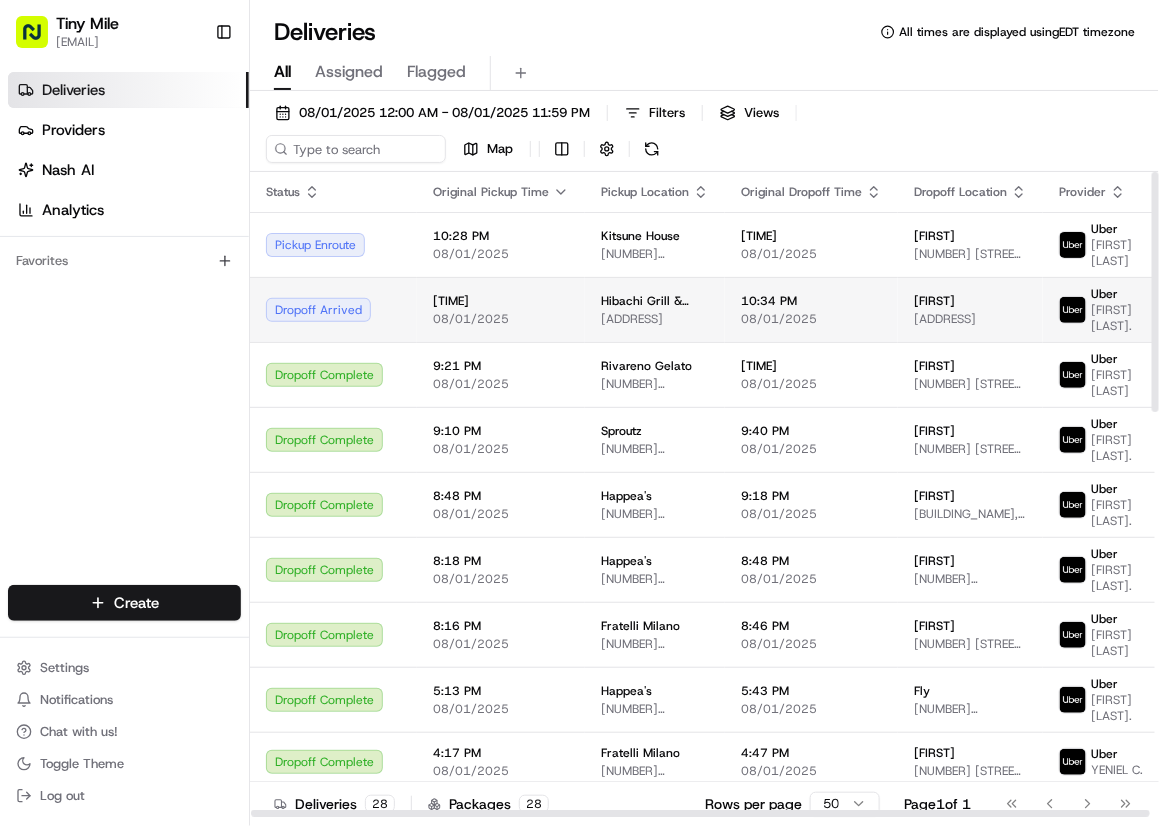 click on "Dropoff Arrived" at bounding box center (333, 310) 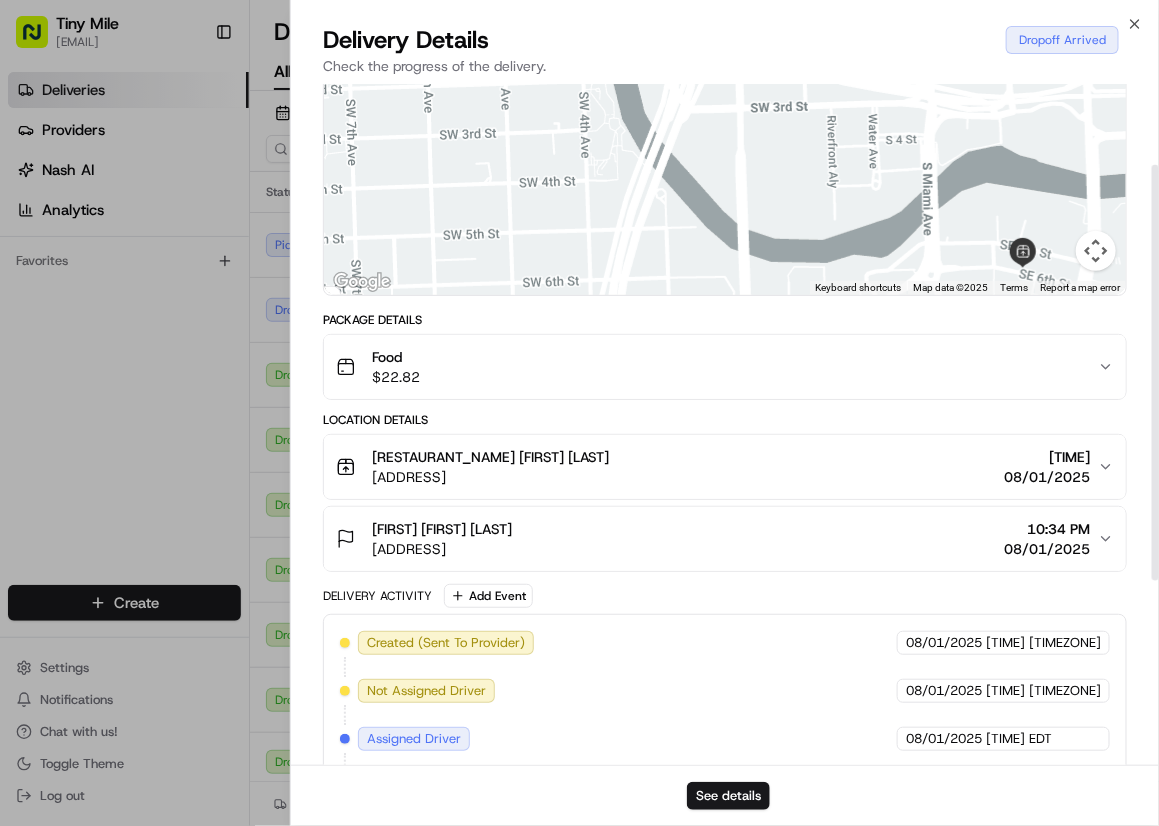scroll, scrollTop: 132, scrollLeft: 0, axis: vertical 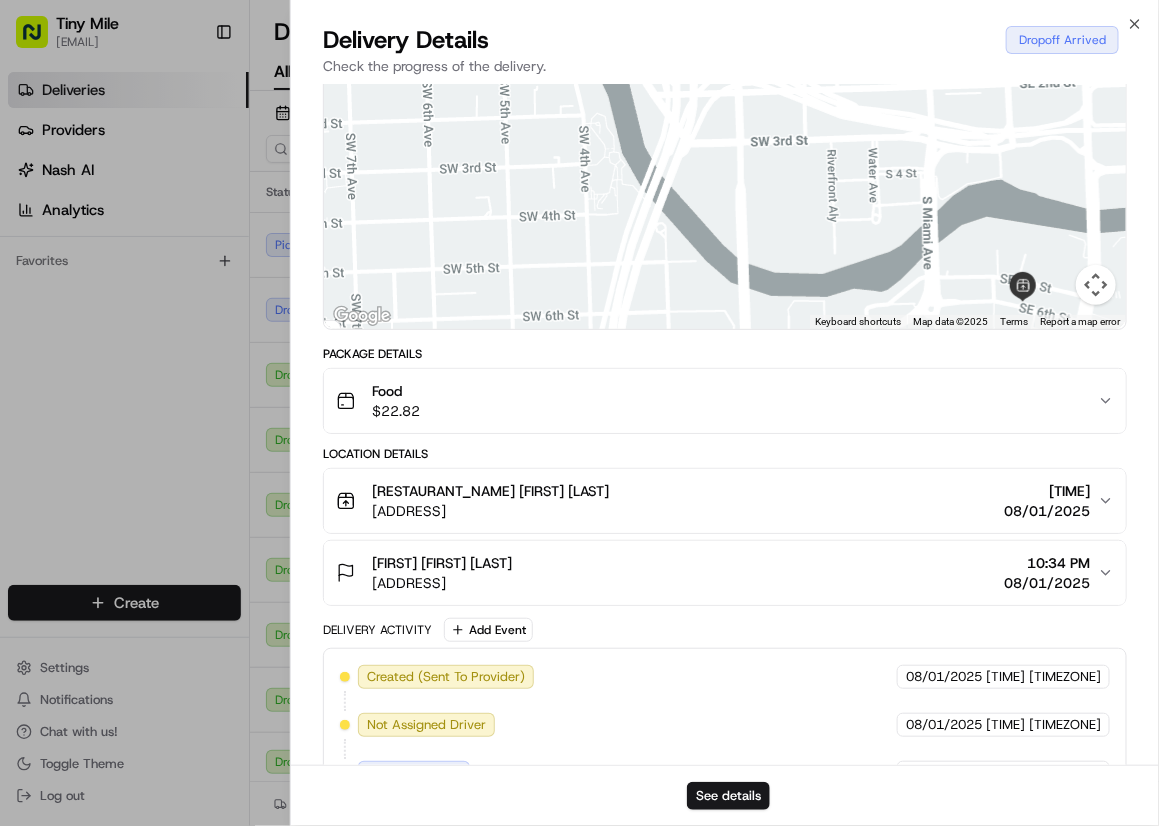 click on "Food $ 22.82" at bounding box center (717, 401) 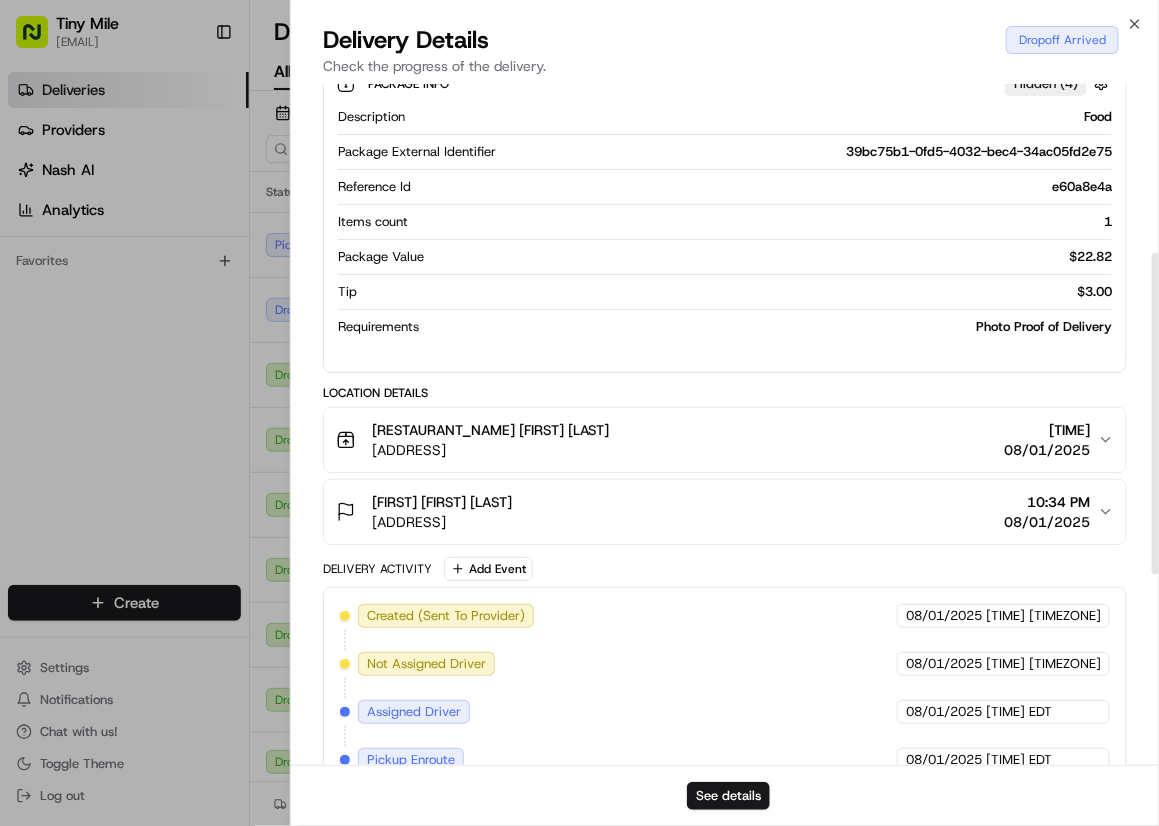 scroll, scrollTop: 582, scrollLeft: 0, axis: vertical 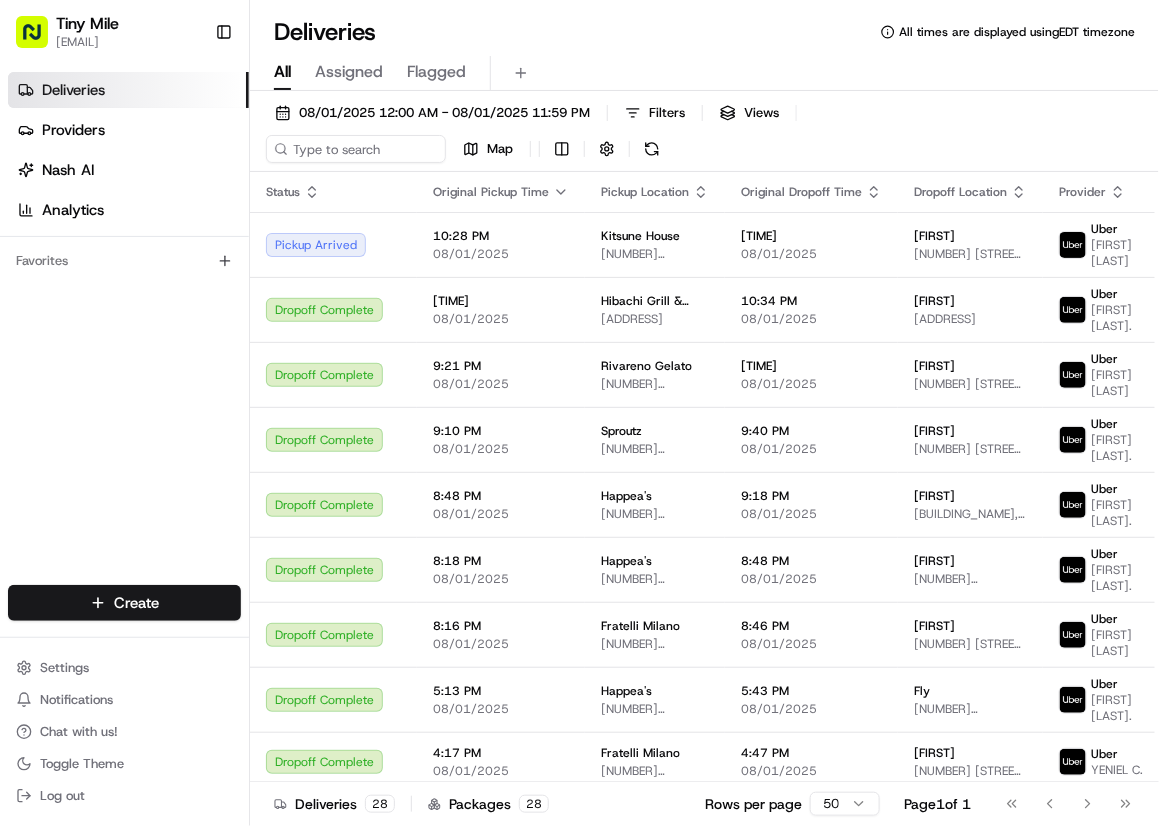 click on "Deliveries Providers Nash AI Analytics Favorites" at bounding box center (124, 332) 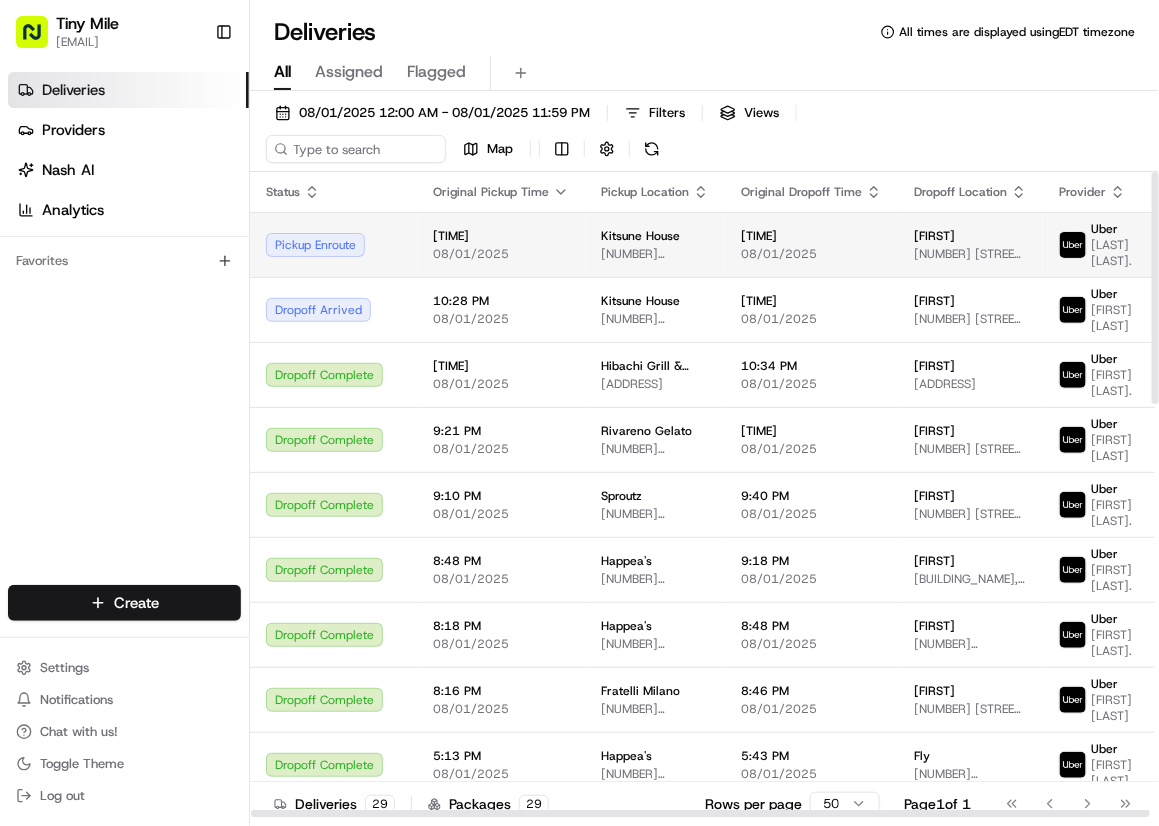 click on "Pickup Enroute" at bounding box center (333, 245) 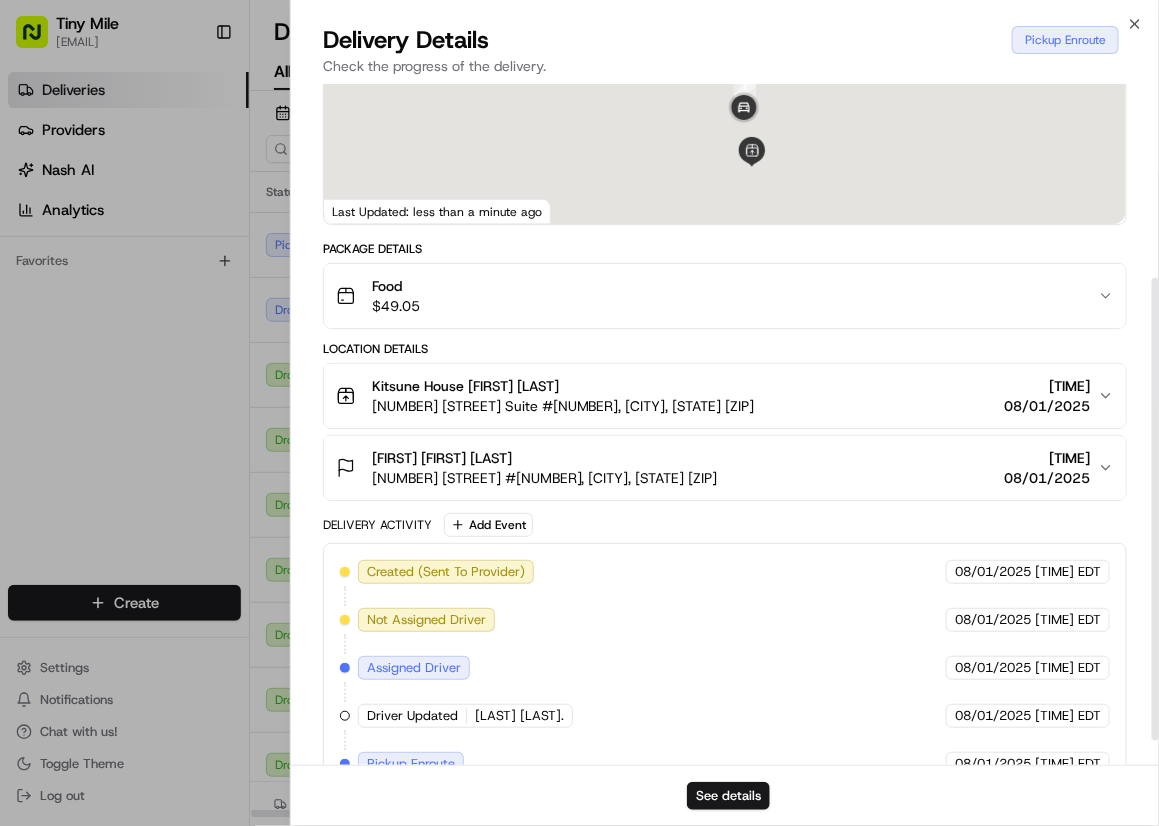 scroll, scrollTop: 285, scrollLeft: 0, axis: vertical 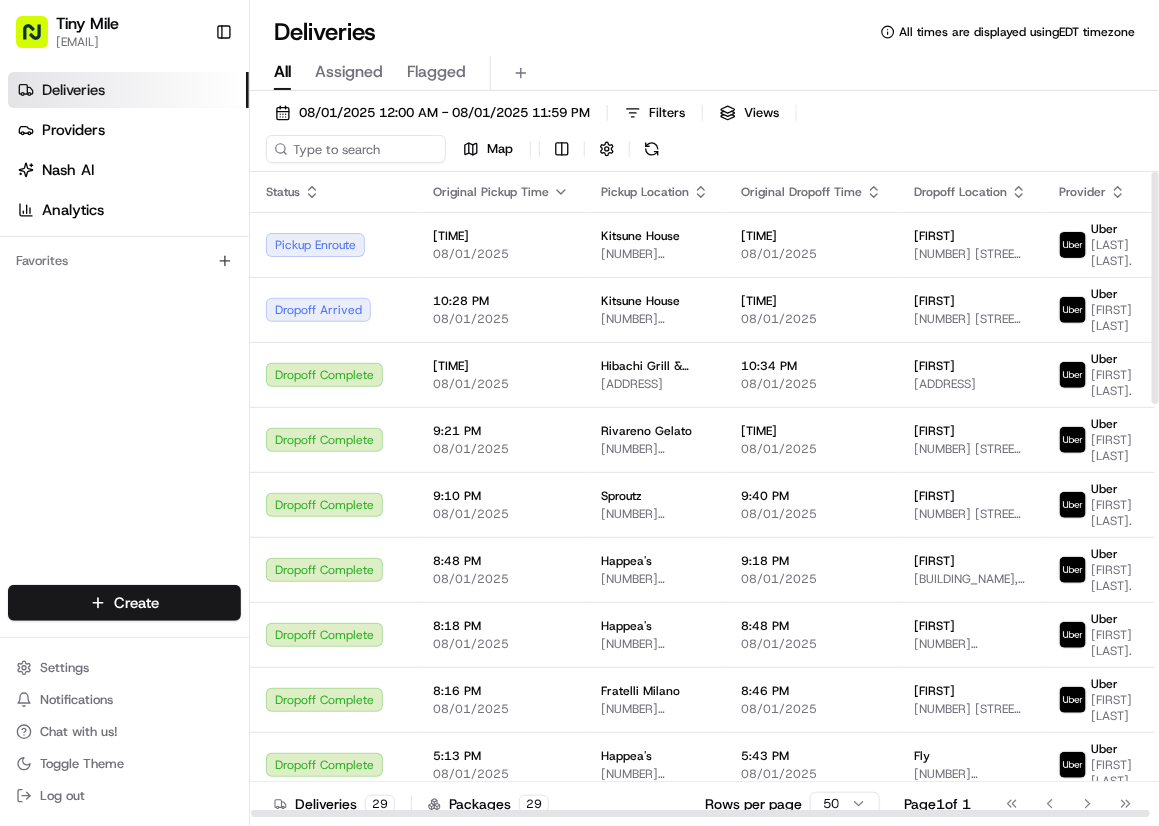click on "08/01/2025 12:00 AM - 08/01/2025 11:59 PM Filters Views Map Status Original Pickup Time Pickup Location Original Dropoff Time Dropoff Location Provider Action Pickup Enroute 10:55 PM 08/01/2025 Kitsune House 19 SE 2nd Ave Suite #4, Miami, FL 33131, USA 11:15 PM 08/01/2025 Carly 698 NE 1st Ave #801, Miami, FL 33132, USA Uber ABEL M. Dropoff Arrived 10:28 PM 08/01/2025 Kitsune House 19 SE 2nd Ave Suite #4, Miami, FL 33131, USA 10:48 PM 08/01/2025 Jason 698 NE 1st Ave 1501 1501, Miami, FL 33132, USA Uber Ciro M. Dropoff Complete 10:04 PM 08/01/2025 Hibachi Grill & Noodle Bar (Brickell) 35 SE 6th St, Miami, FL 33131, USA 10:34 PM 08/01/2025 Desiree 35 SW 6th Ave #908, Miami, FL 33130, USA Uber OSVIEL G. Dropoff Complete 9:21 PM 08/01/2025 Rivareno Gelato 901 S Miami Ave Suite 105, Miami, FL 33130, USA 9:51 PM 08/01/2025 Julien 1300 S Miami Ave UNIT 2705, Miami, FL 33130, USA Uber JEFRY R. Dropoff Complete 9:10 PM 08/01/2025 Sproutz 40 SW 12th St, Miami, FL 33130, USA 9:40 PM 08/01/2025 Lesly Uber Ormuz S. 8:48 PM" at bounding box center (704, 478) 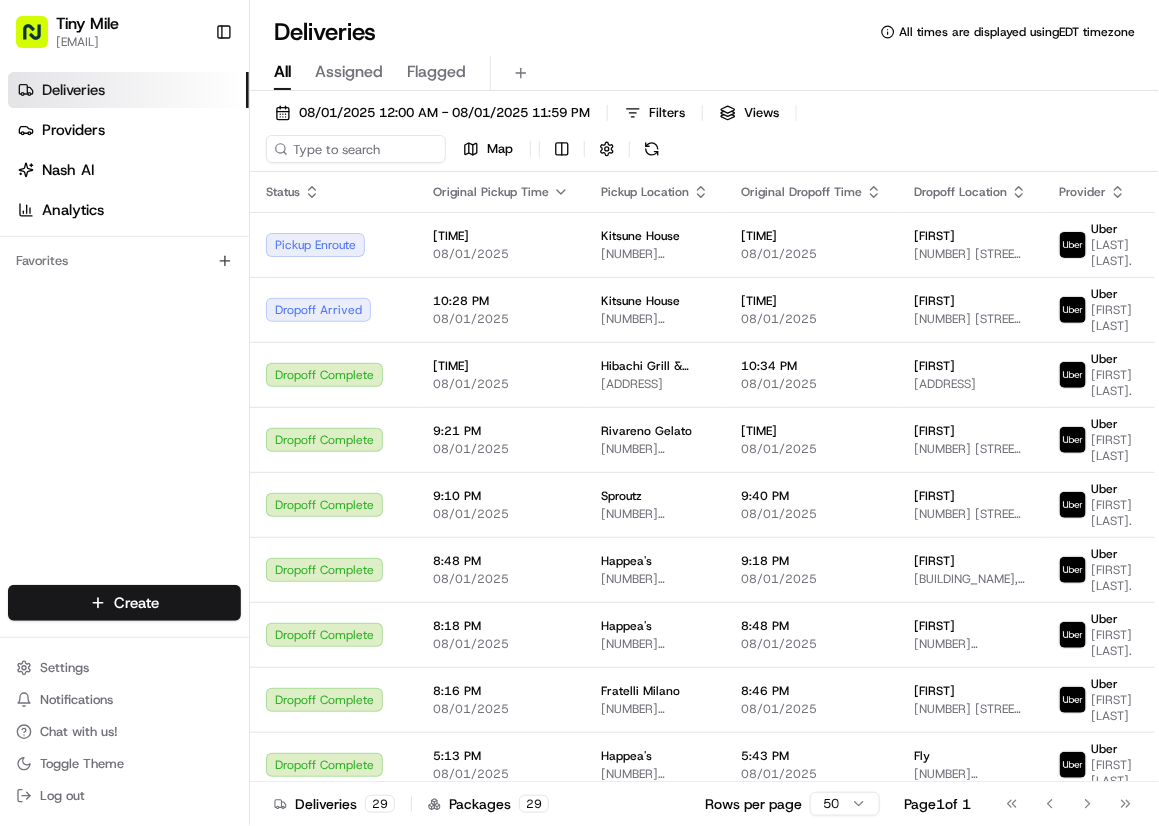 click on "All Assigned Flagged" at bounding box center (704, 73) 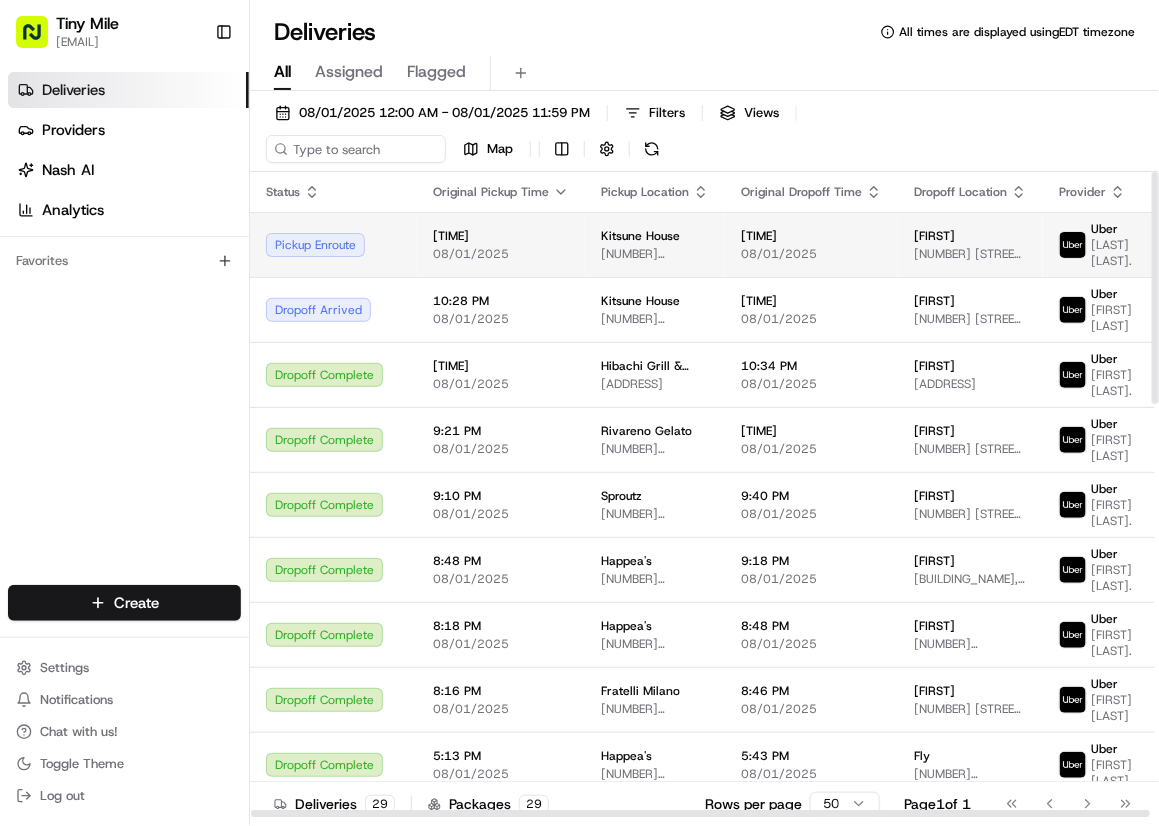 click on "08/01/2025" at bounding box center [811, 254] 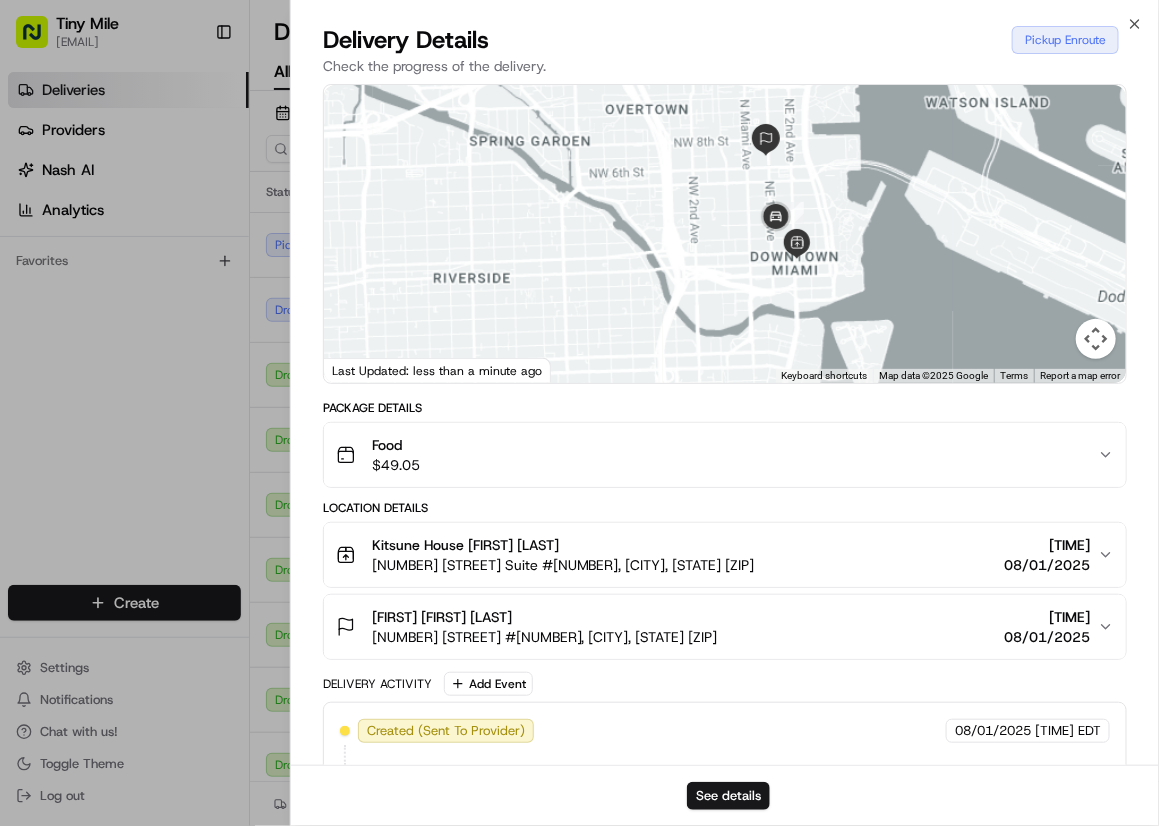 scroll, scrollTop: 150, scrollLeft: 0, axis: vertical 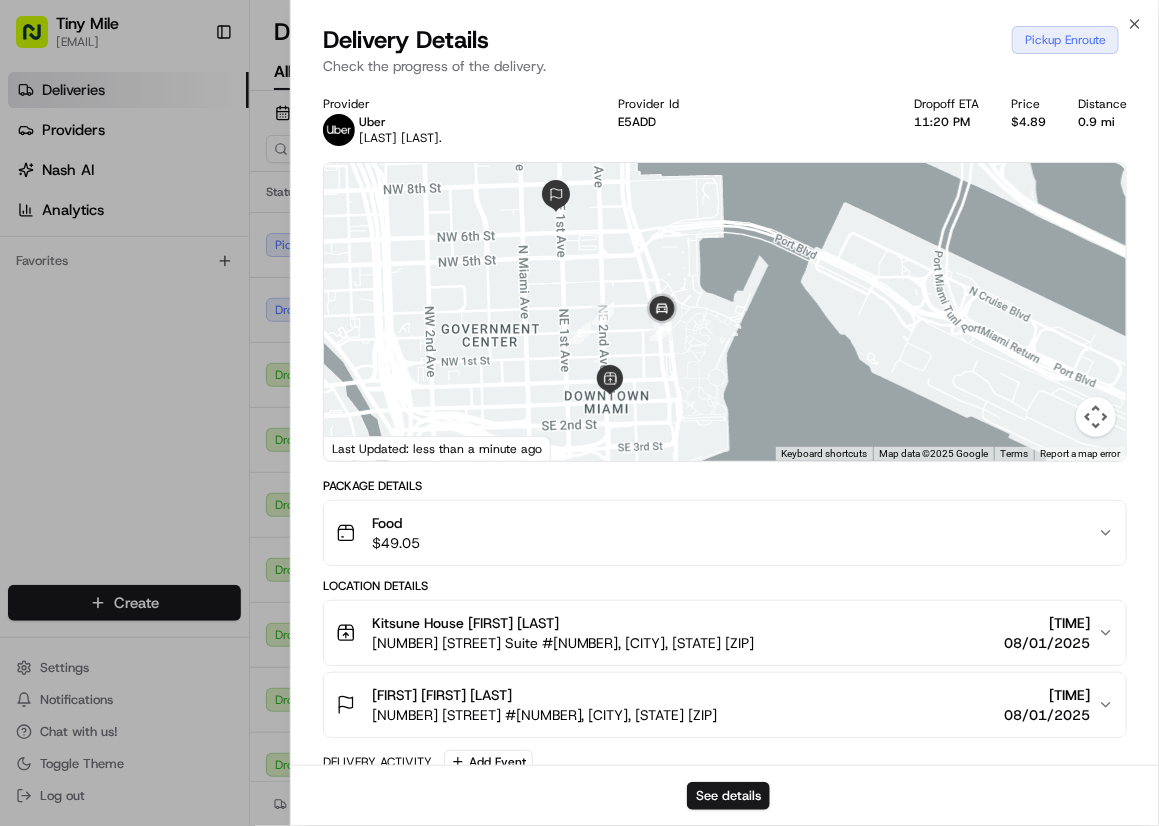 click at bounding box center [725, 312] 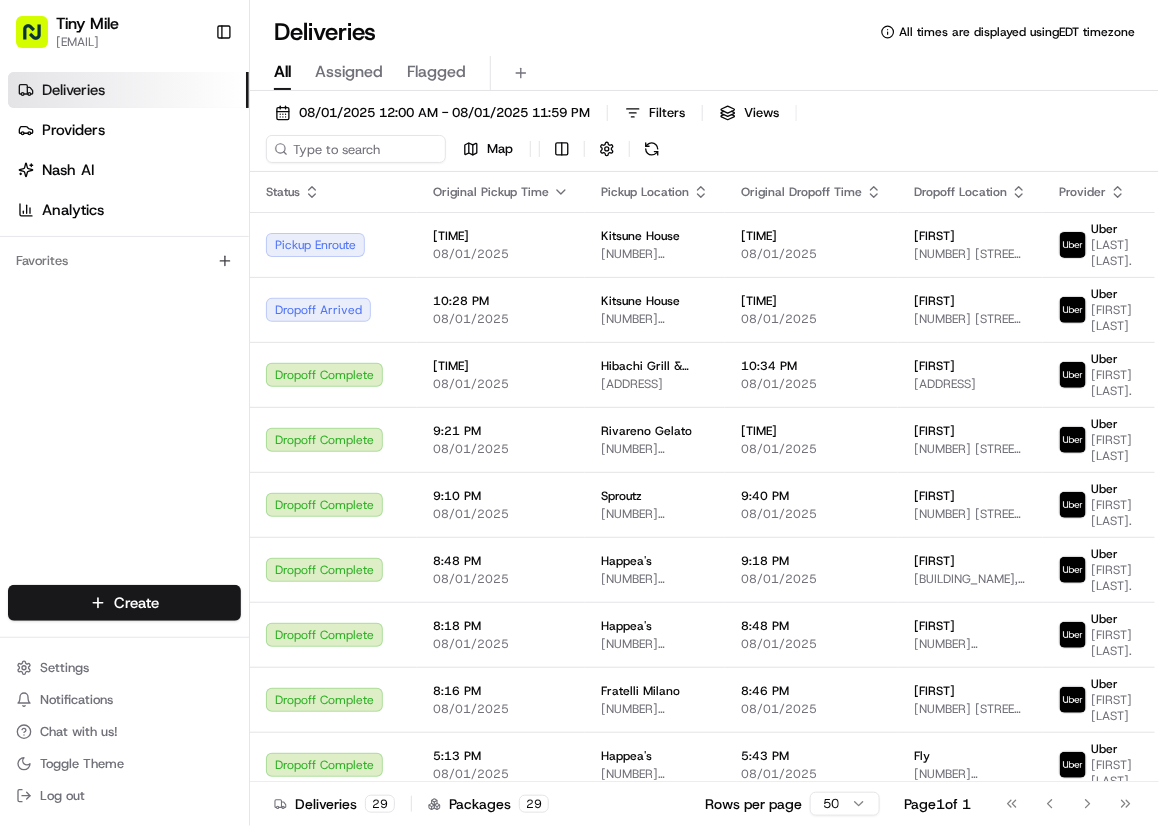 click on "08/01/2025 12:00 AM - 08/01/2025 11:59 PM Filters Views Map" at bounding box center [704, 135] 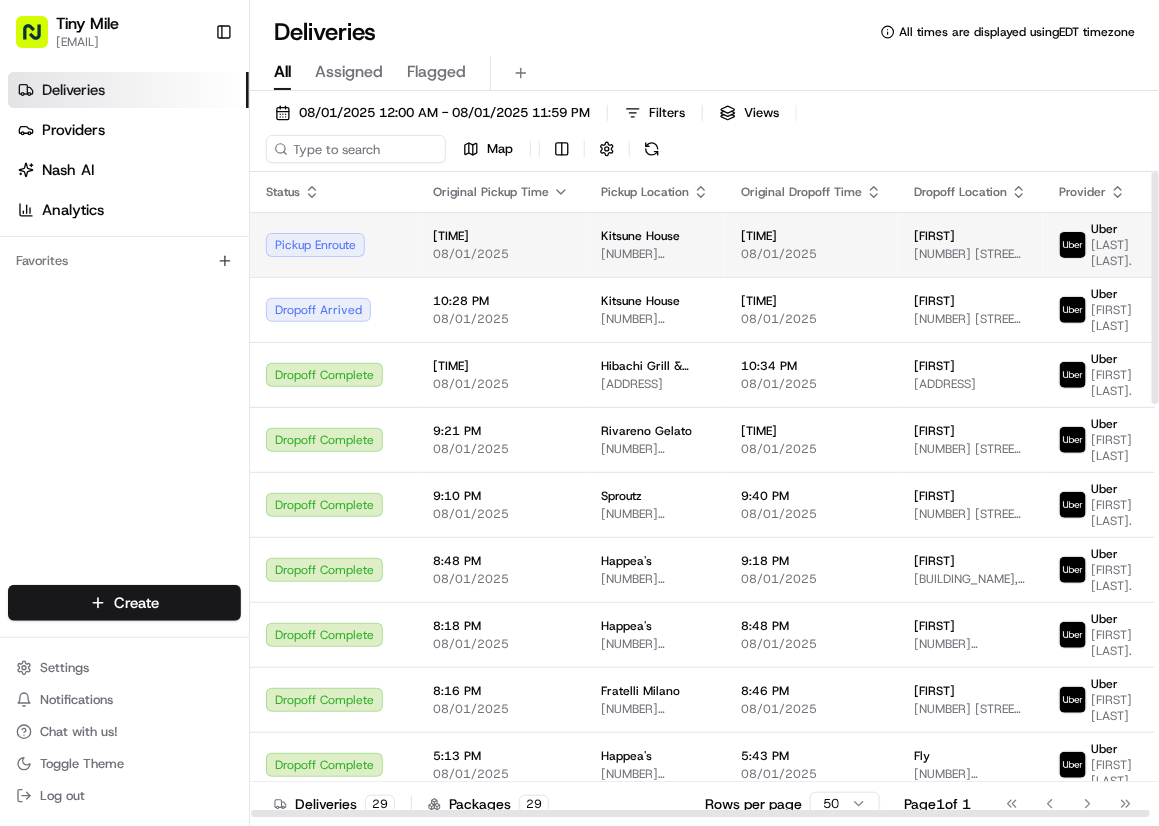 click on "Pickup Enroute" at bounding box center (333, 245) 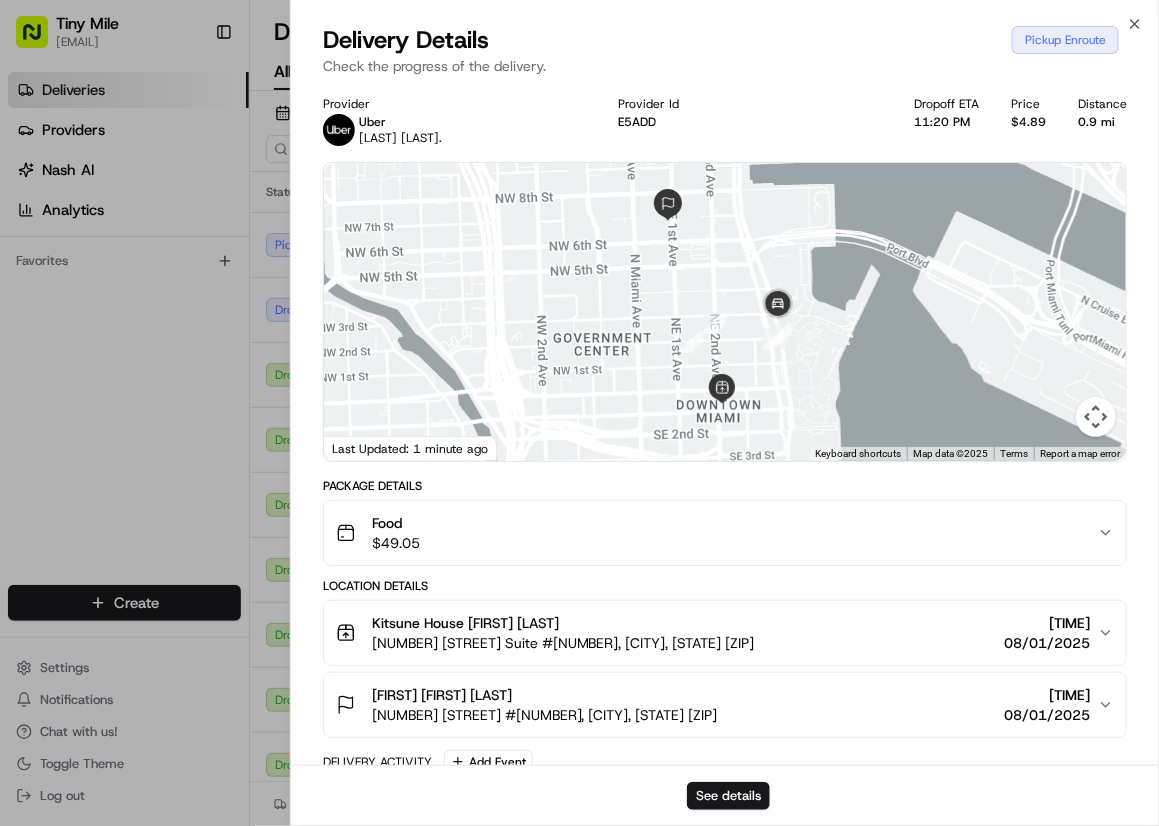 click at bounding box center (725, 312) 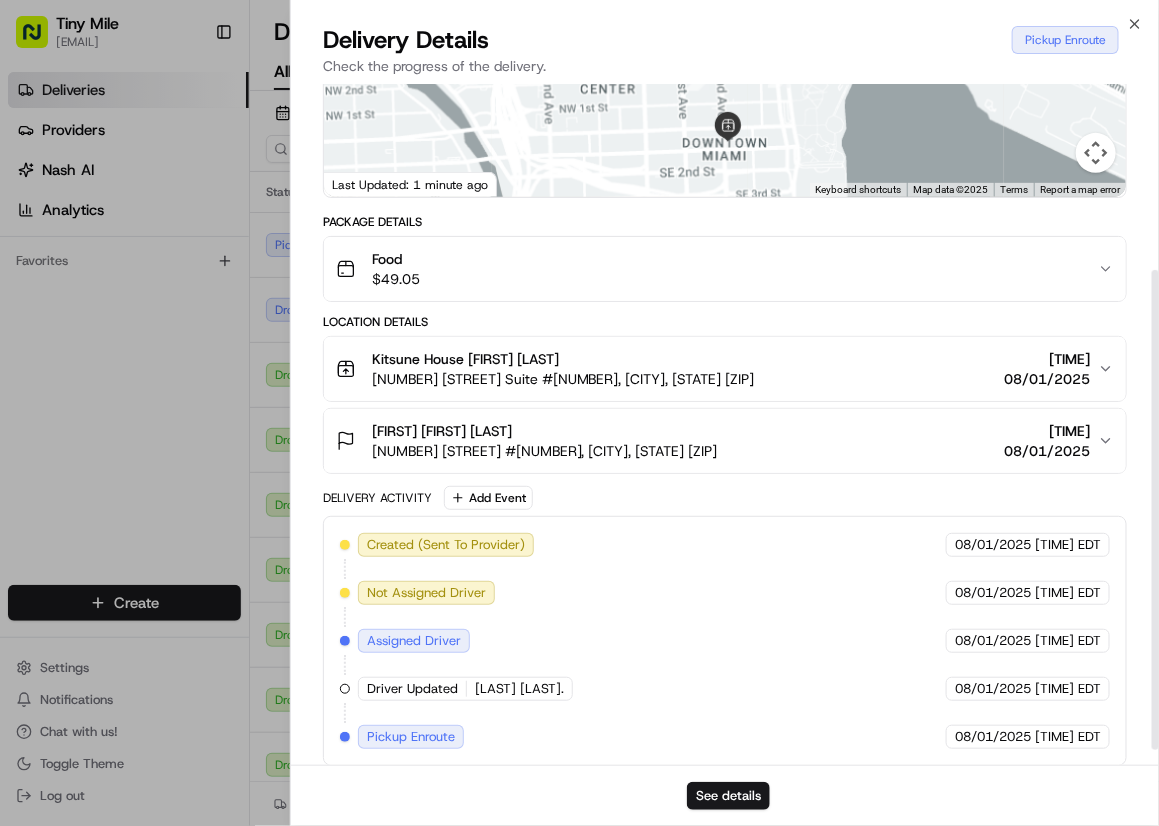 scroll, scrollTop: 285, scrollLeft: 0, axis: vertical 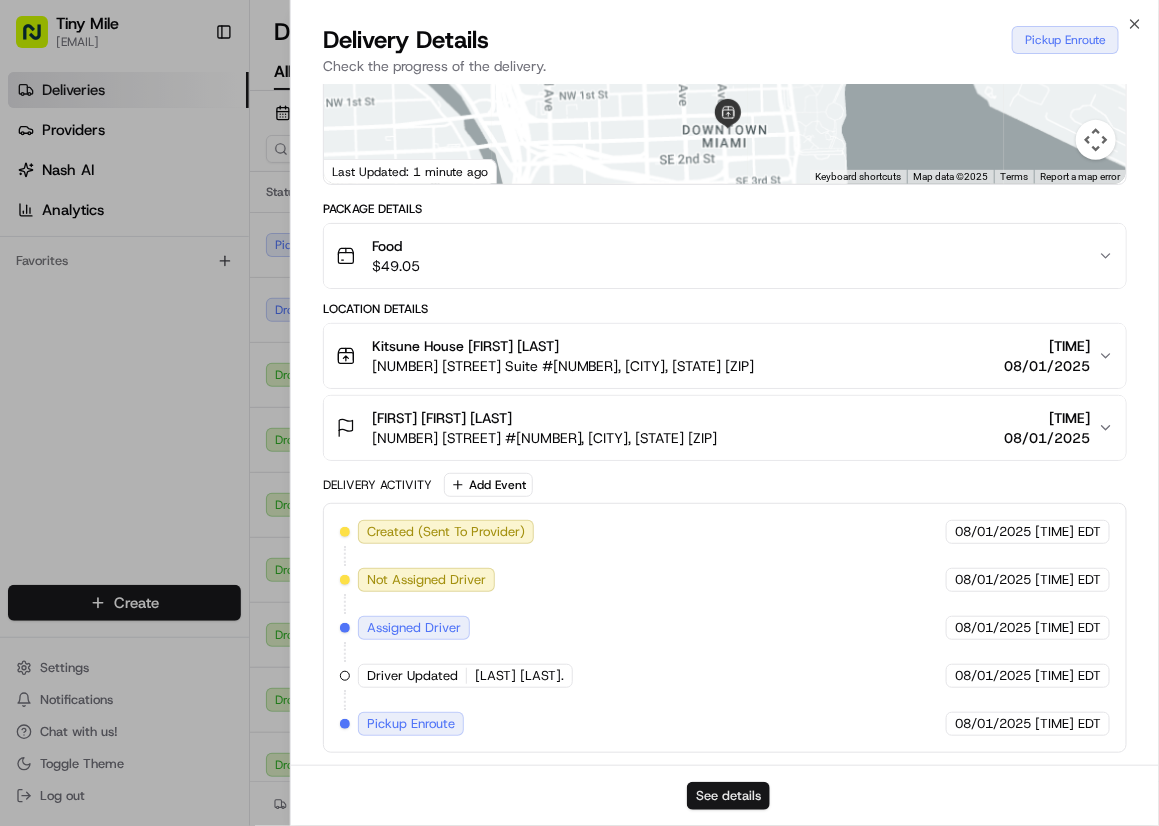 click on "See details" at bounding box center (728, 796) 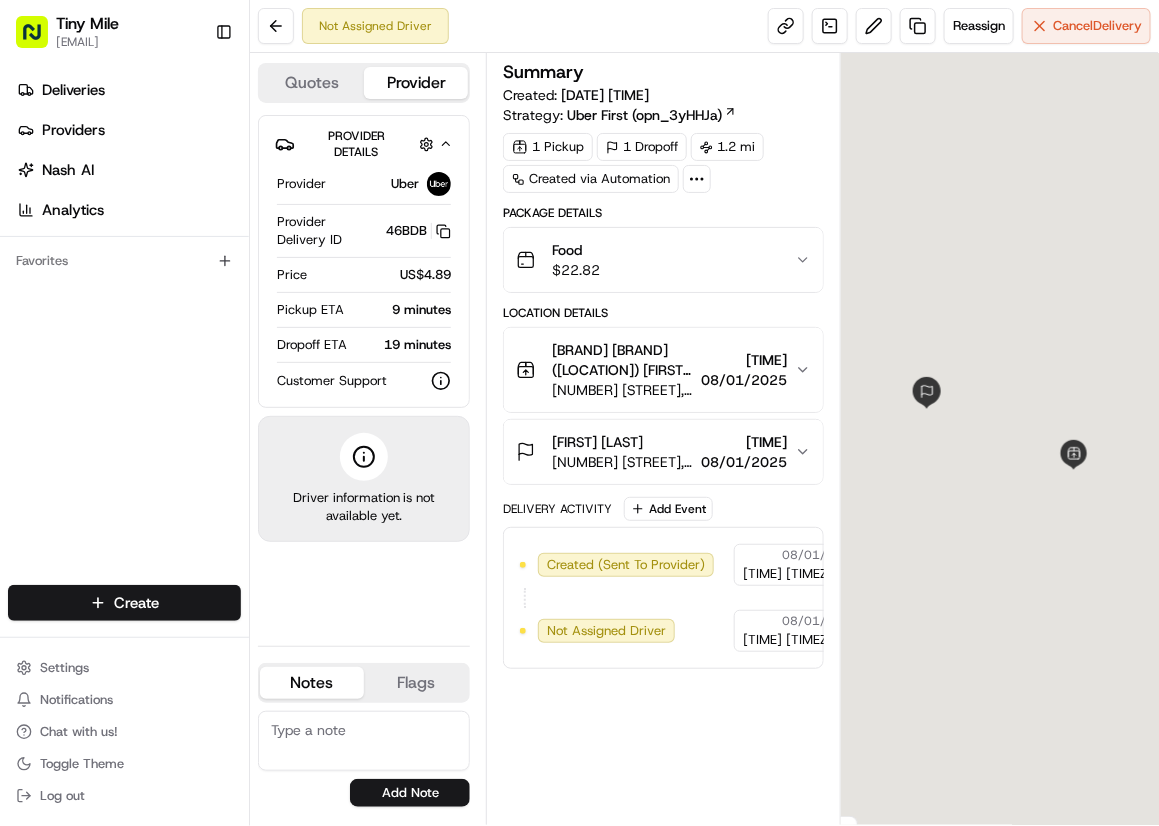 scroll, scrollTop: 0, scrollLeft: 0, axis: both 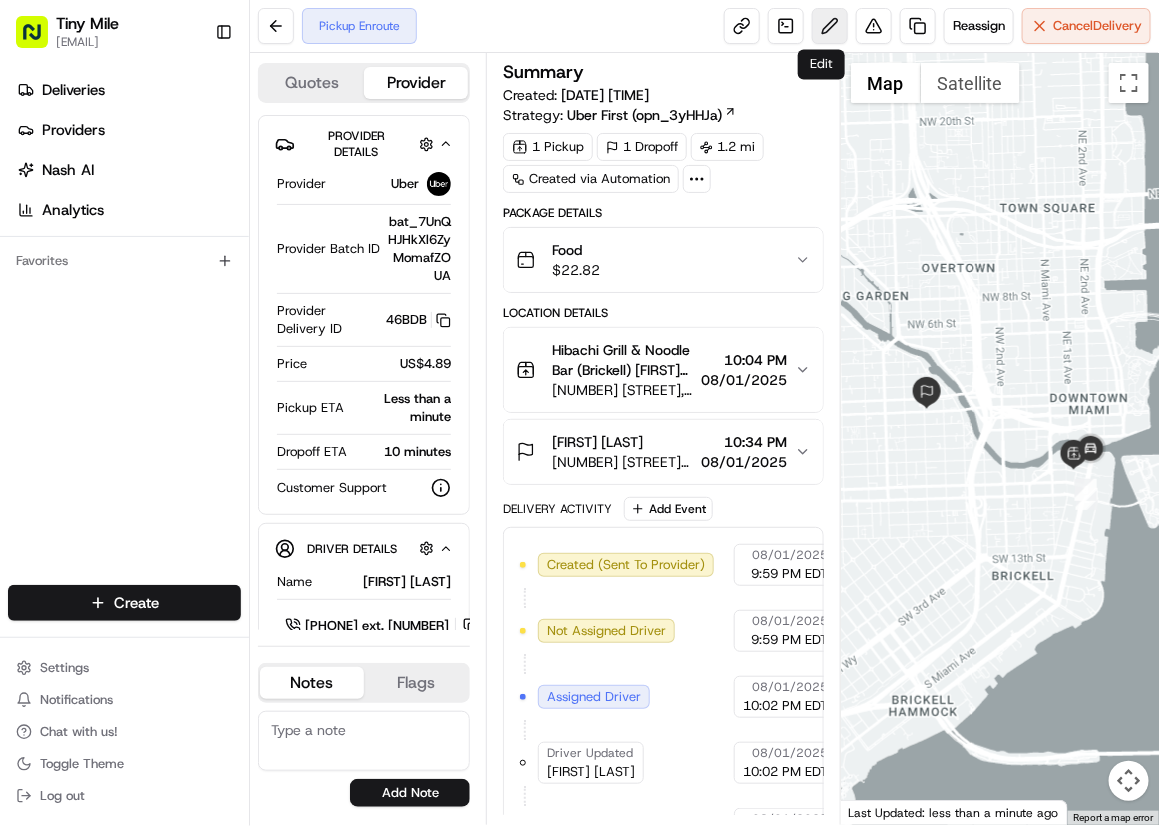 click at bounding box center (830, 26) 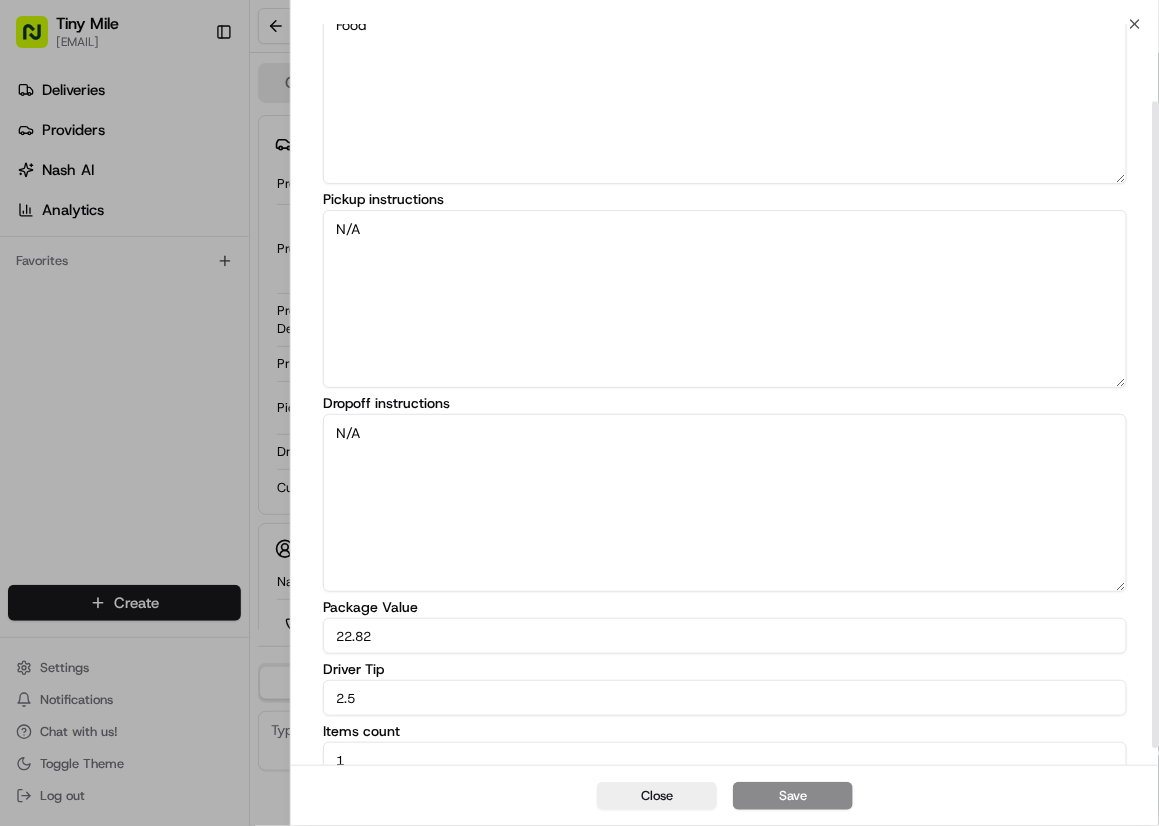 scroll, scrollTop: 108, scrollLeft: 0, axis: vertical 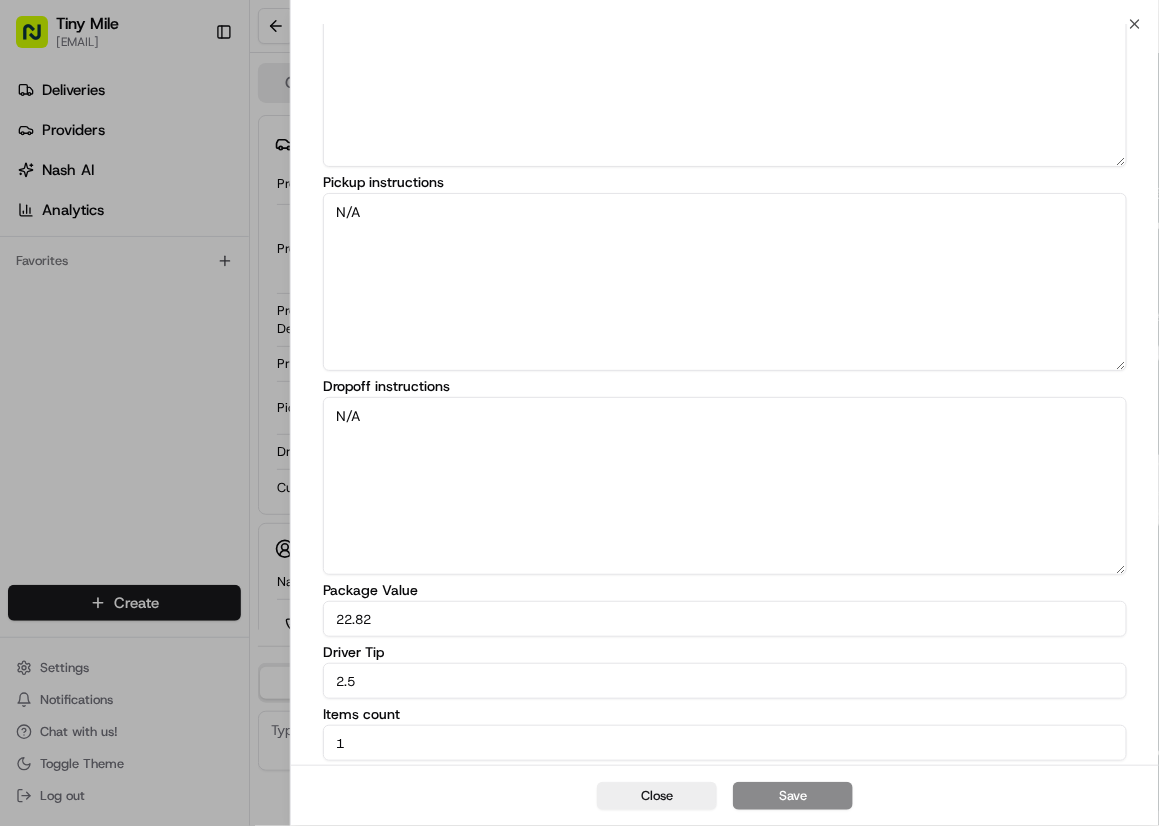 click on "2.5" at bounding box center (725, 681) 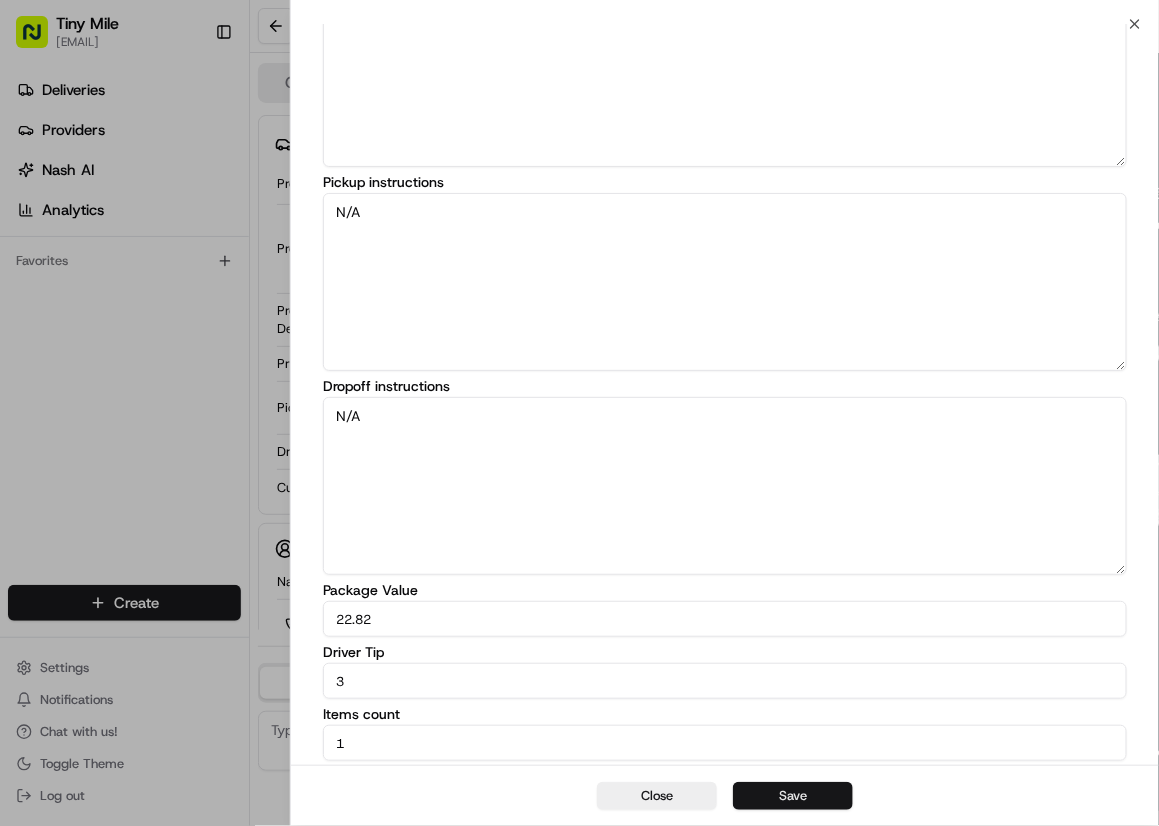 type on "3" 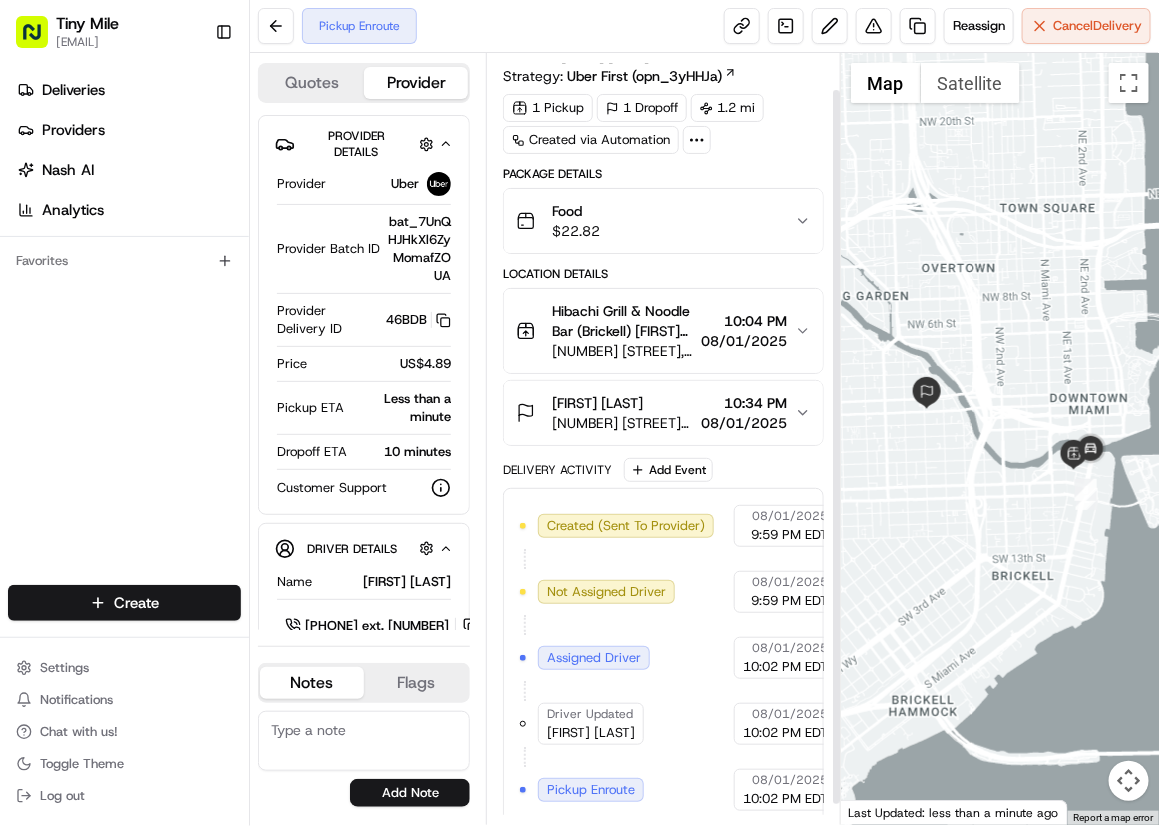 scroll, scrollTop: 61, scrollLeft: 0, axis: vertical 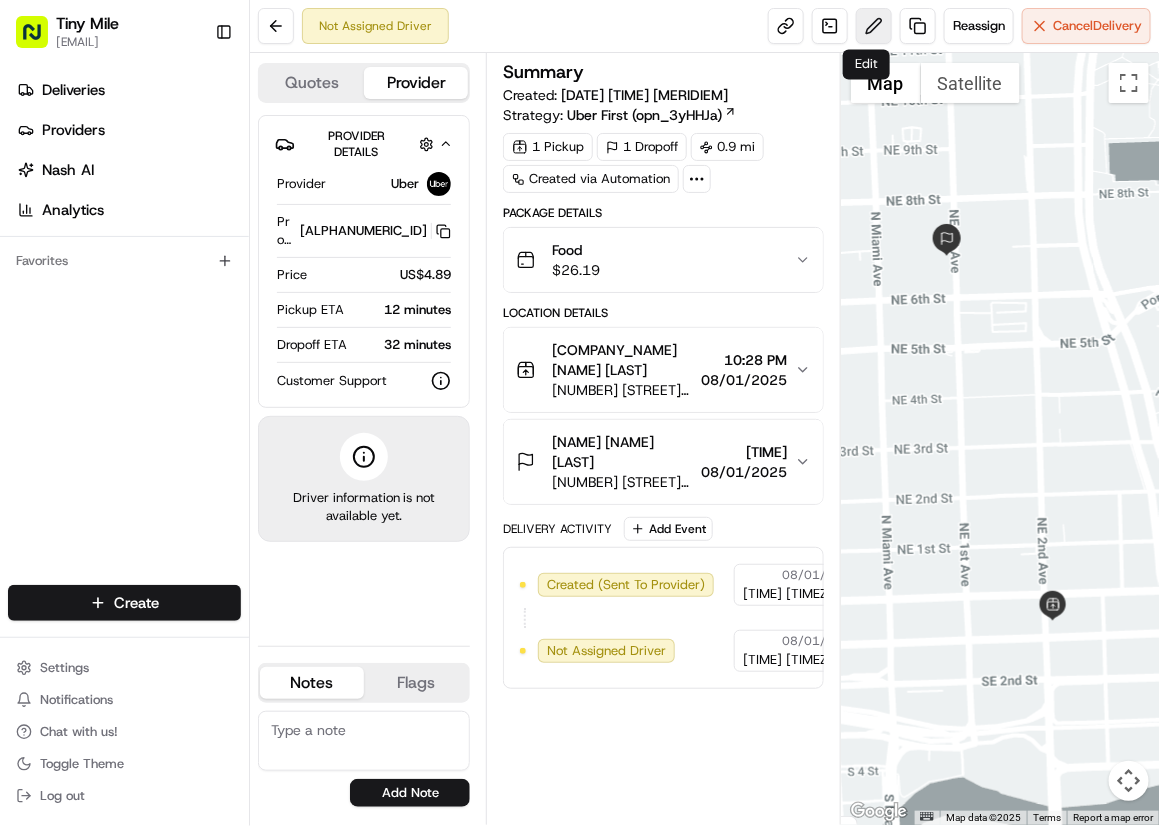 click at bounding box center (874, 26) 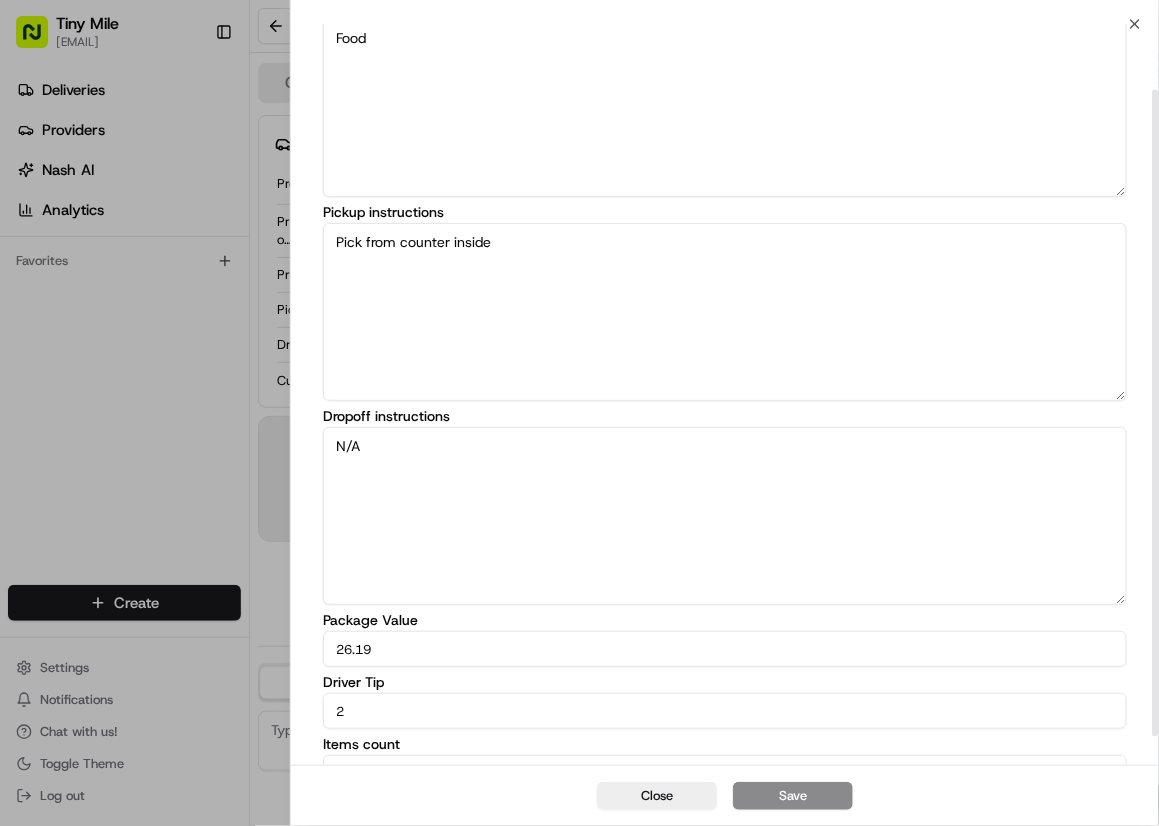 scroll, scrollTop: 108, scrollLeft: 0, axis: vertical 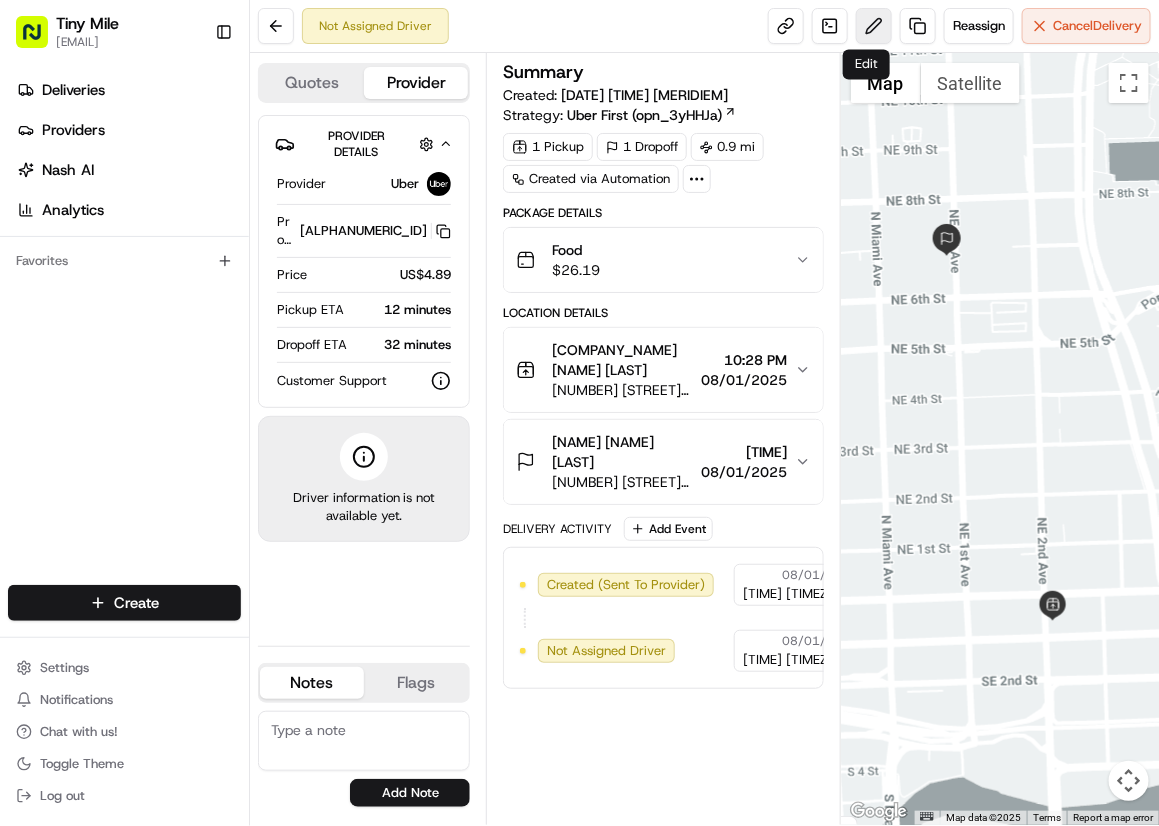 click at bounding box center [874, 26] 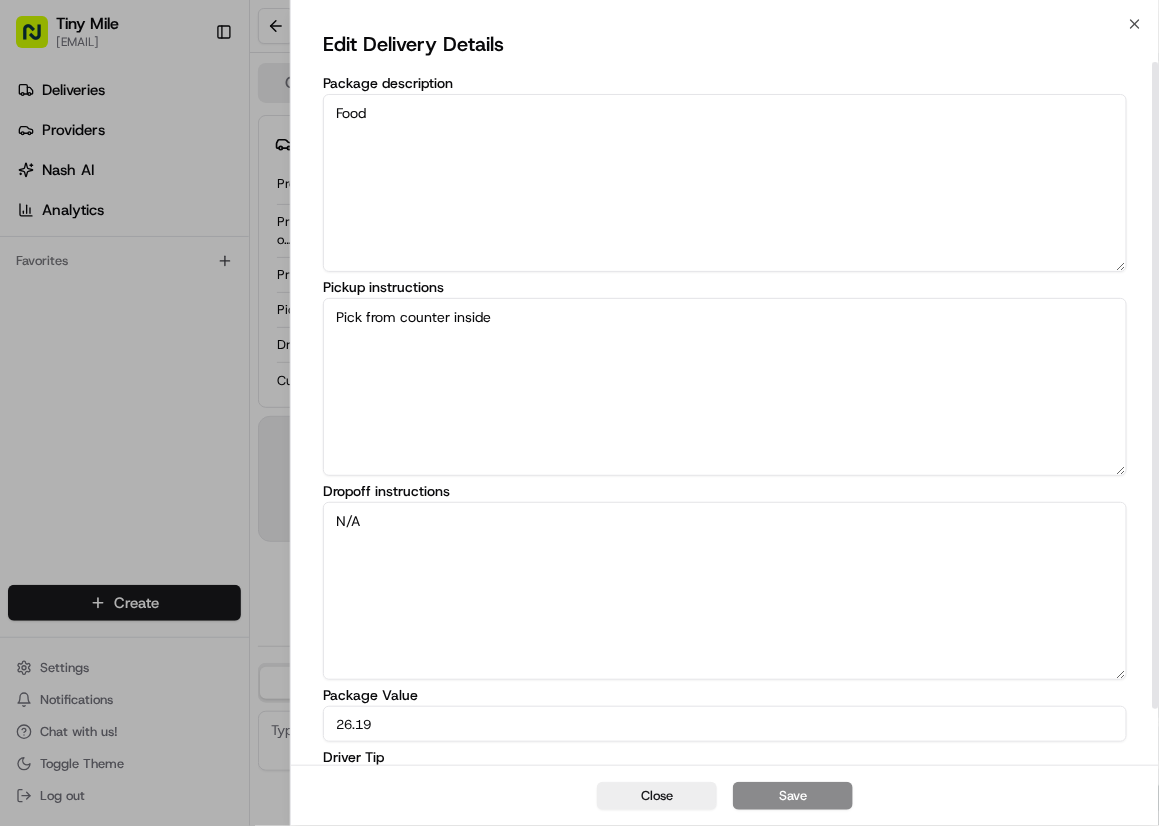 scroll, scrollTop: 108, scrollLeft: 0, axis: vertical 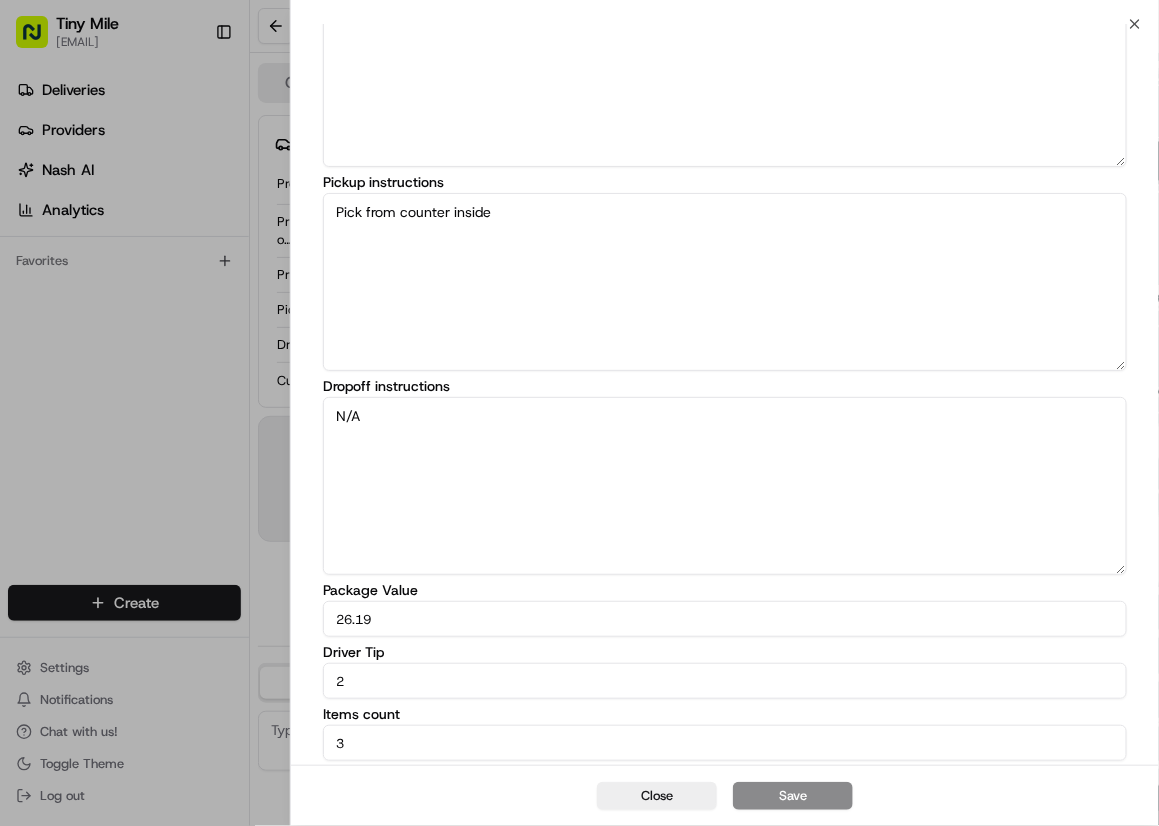 drag, startPoint x: 21, startPoint y: 603, endPoint x: -132, endPoint y: 580, distance: 154.7191 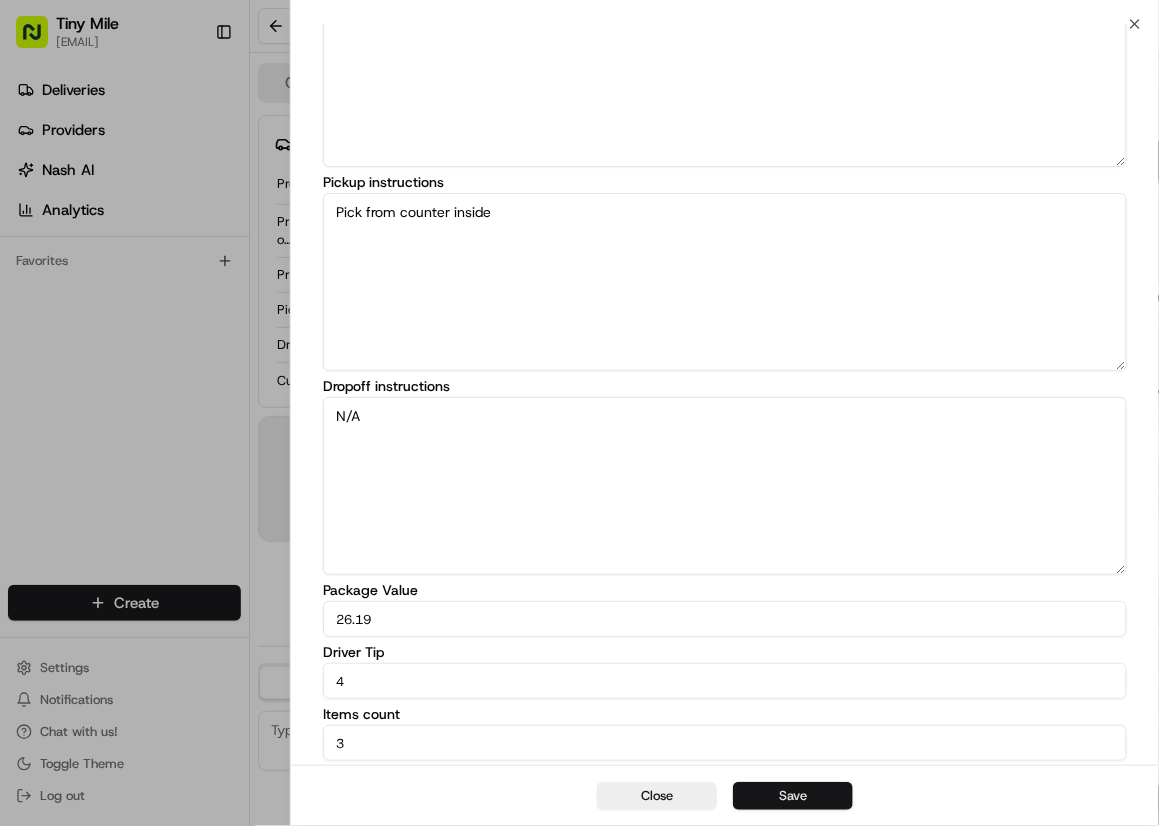 type on "4" 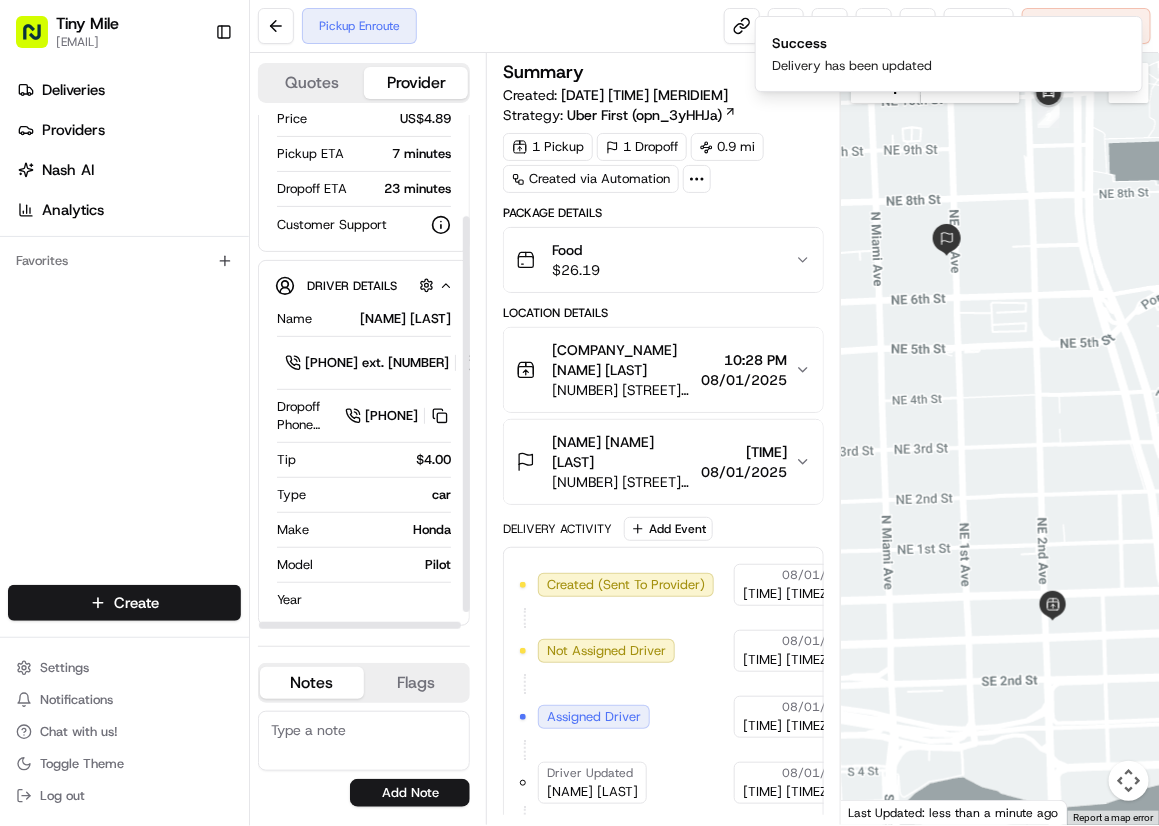 scroll, scrollTop: 157, scrollLeft: 0, axis: vertical 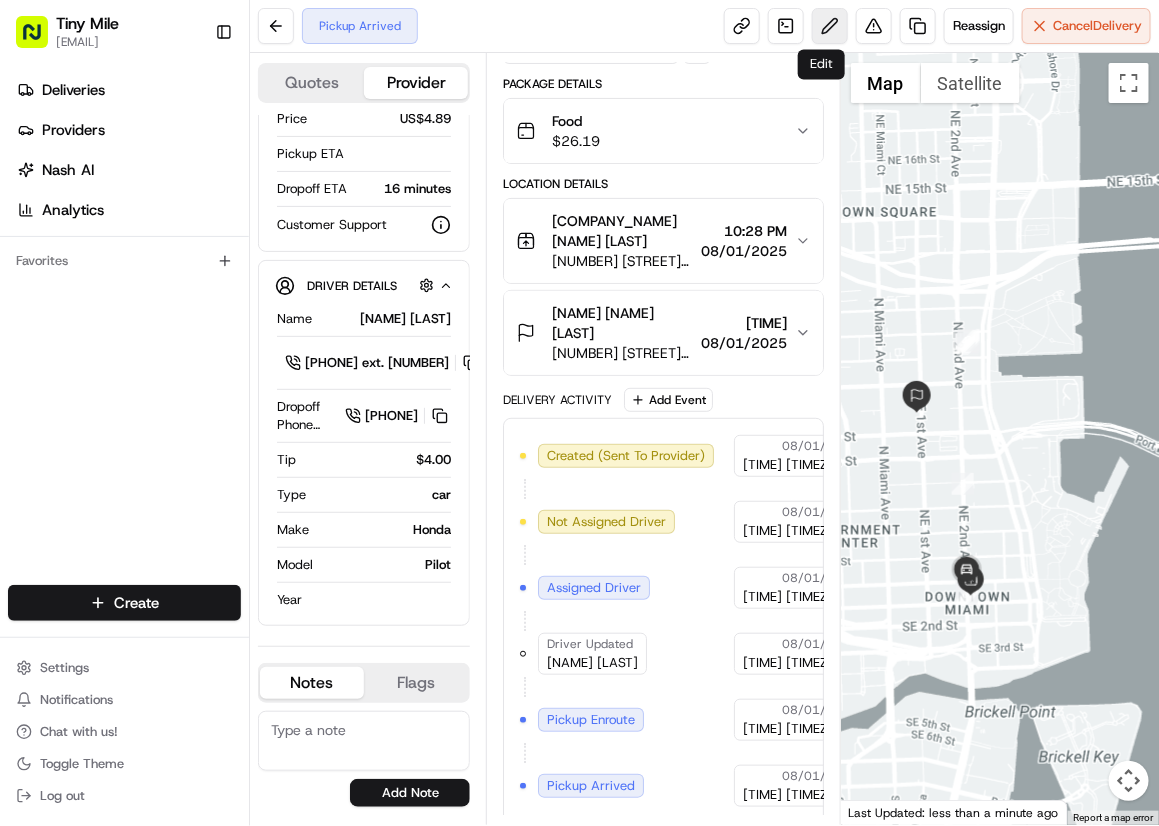 click at bounding box center (830, 26) 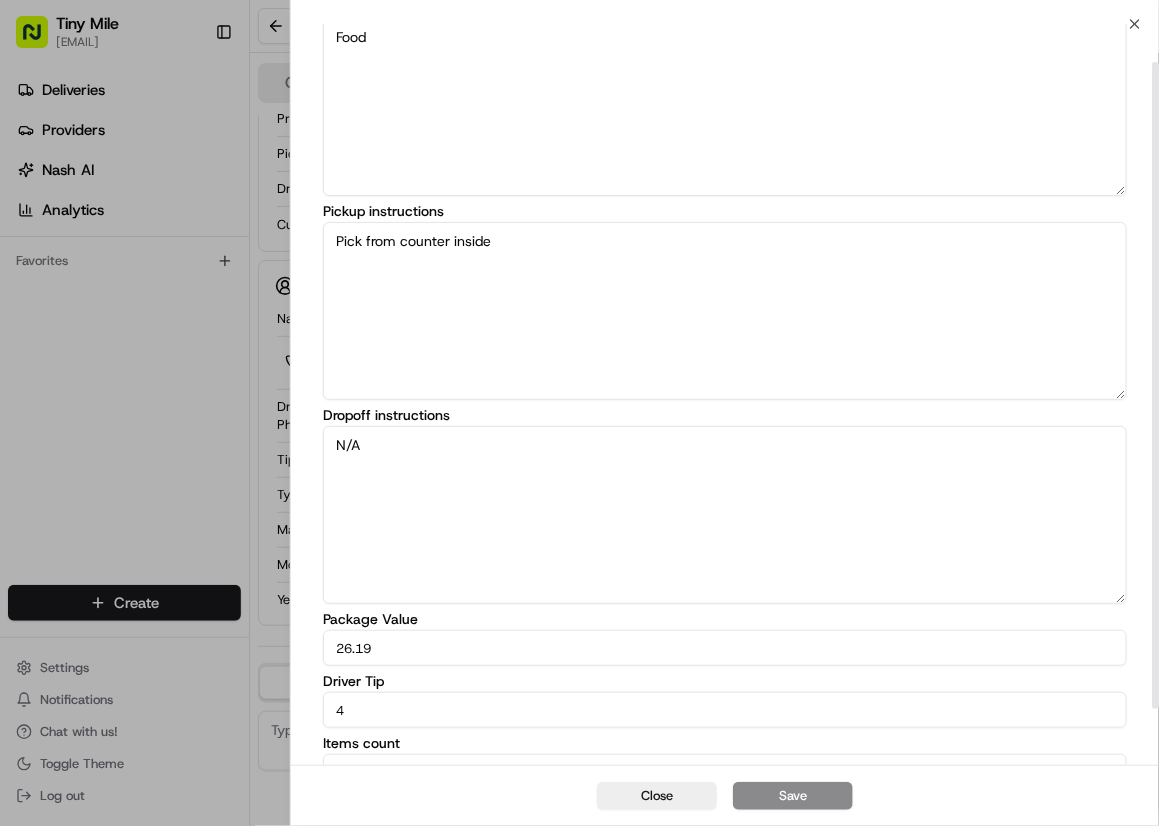 scroll, scrollTop: 108, scrollLeft: 0, axis: vertical 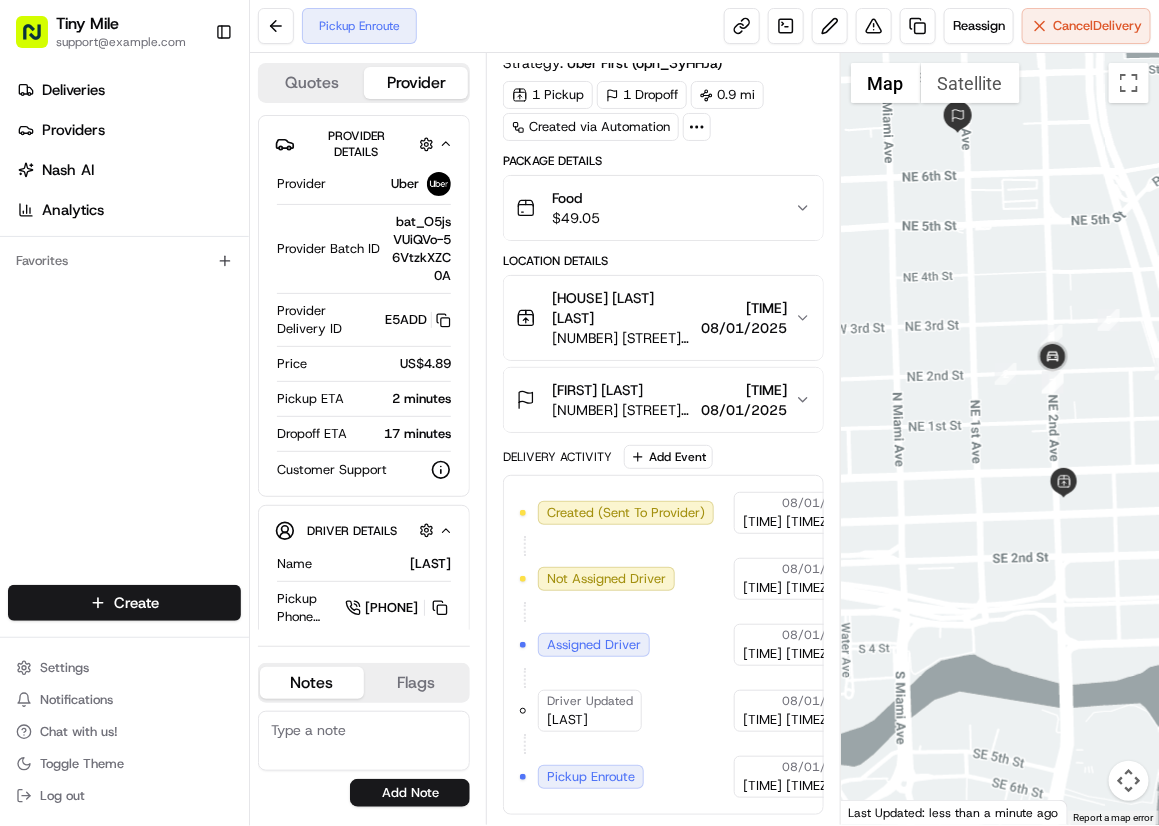 click at bounding box center (1000, 439) 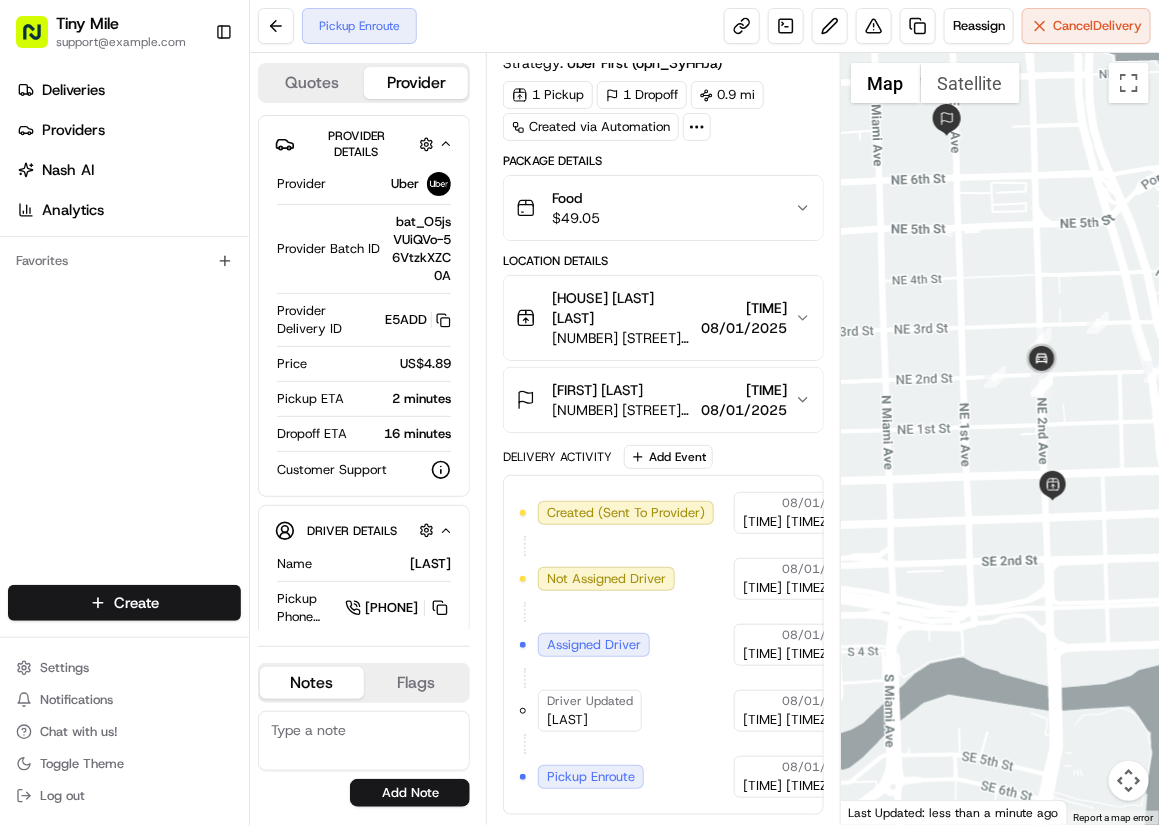 click at bounding box center (1000, 439) 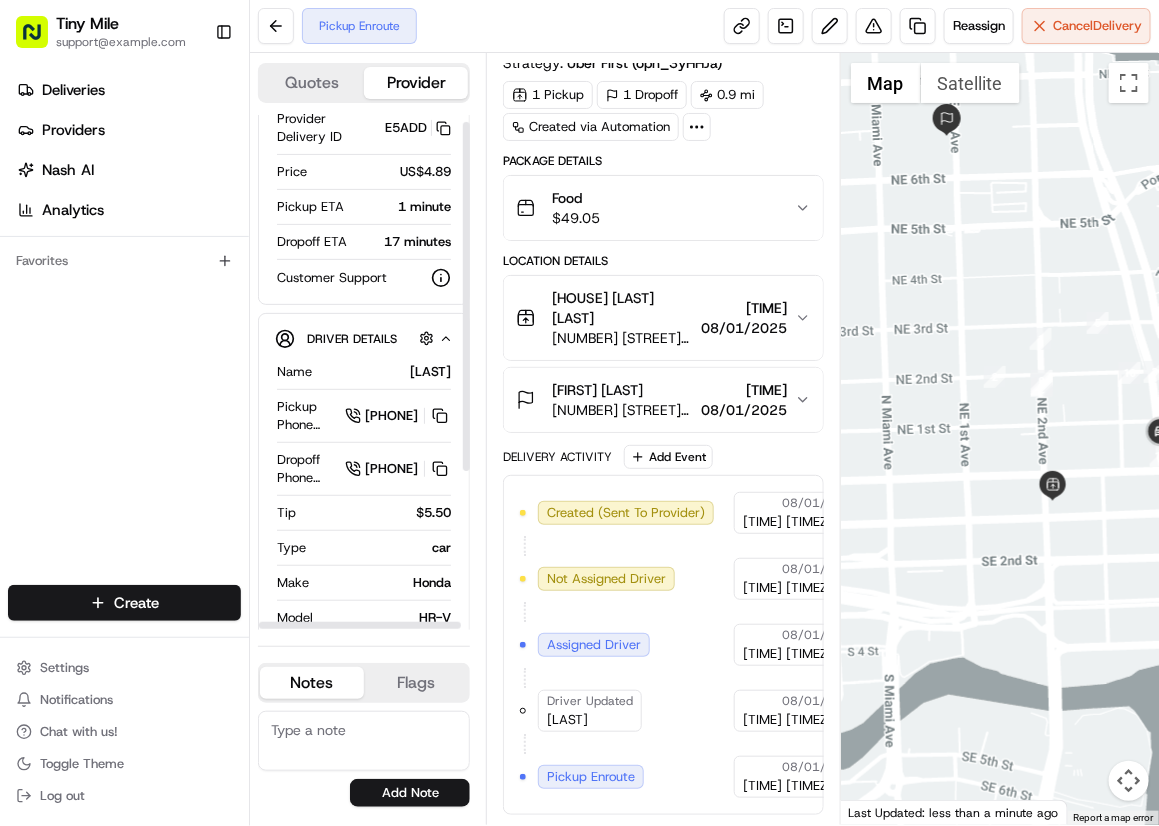 scroll, scrollTop: 246, scrollLeft: 0, axis: vertical 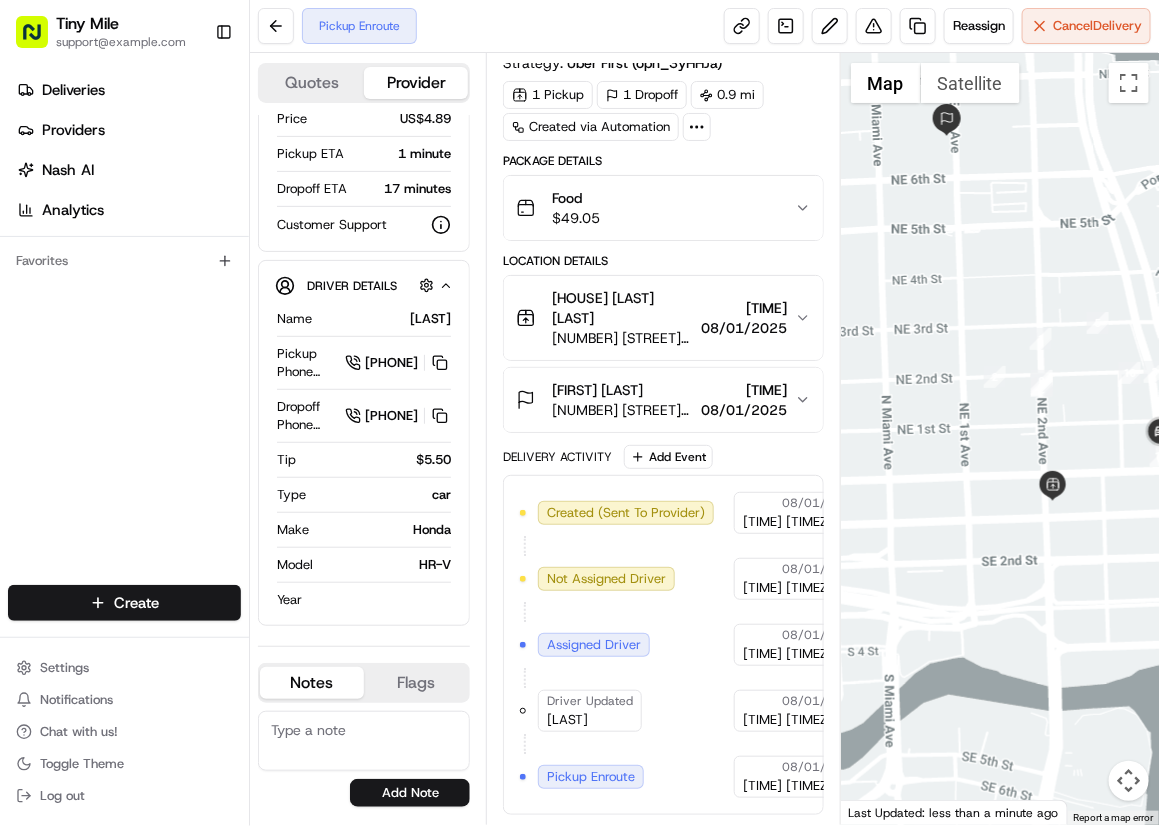 drag, startPoint x: 1131, startPoint y: 598, endPoint x: 1120, endPoint y: 603, distance: 12.083046 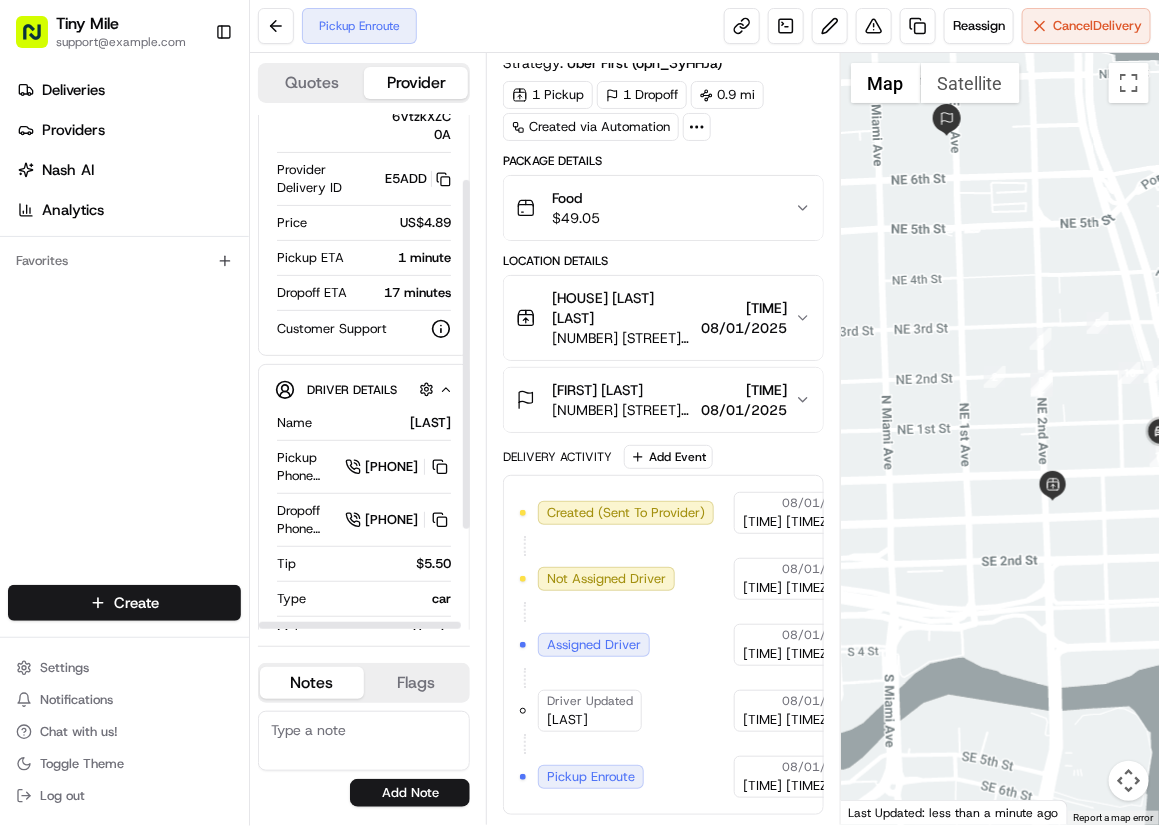 scroll, scrollTop: 96, scrollLeft: 0, axis: vertical 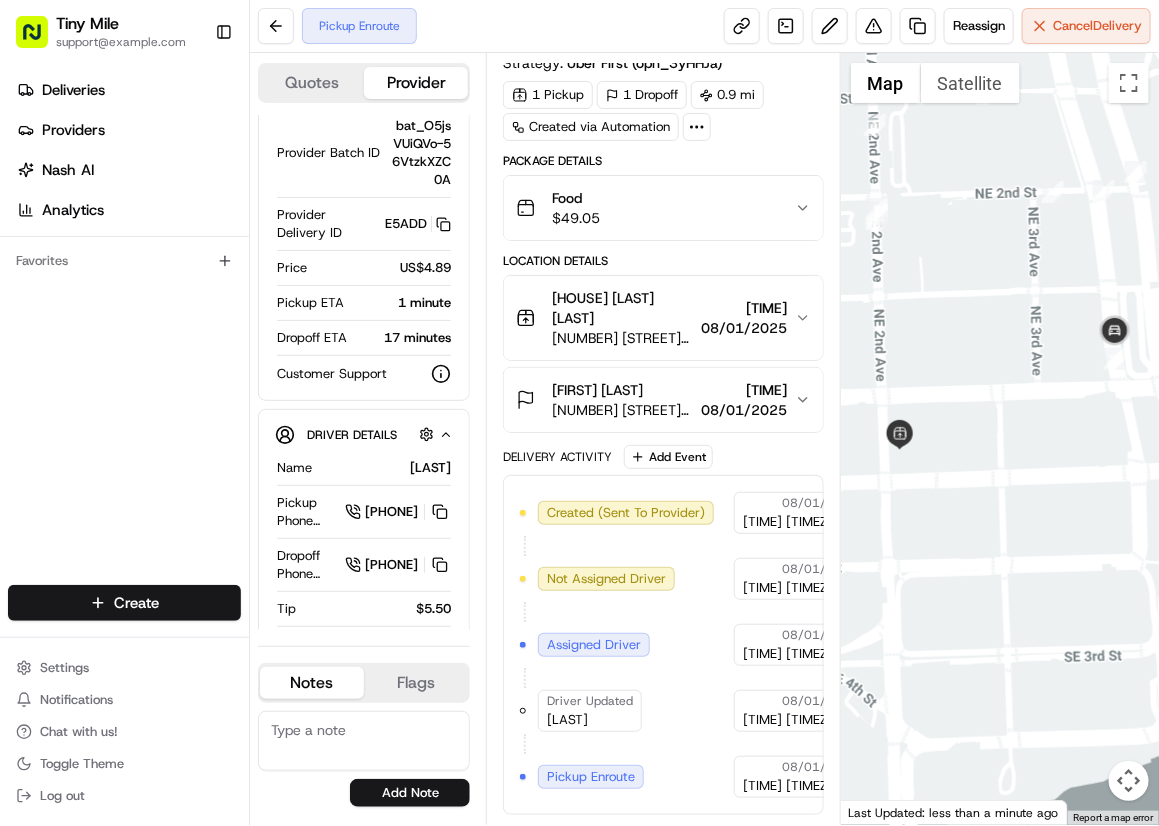 drag, startPoint x: 1053, startPoint y: 582, endPoint x: 943, endPoint y: 678, distance: 146 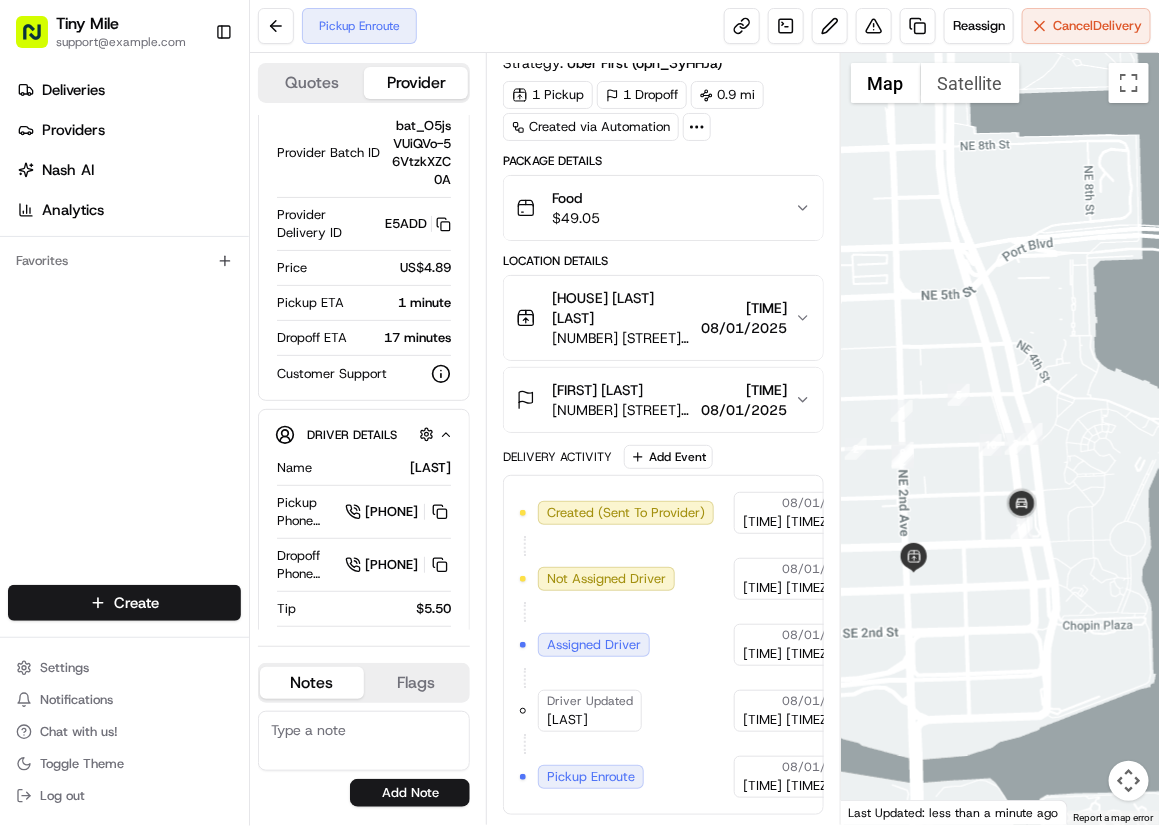 click at bounding box center (1000, 439) 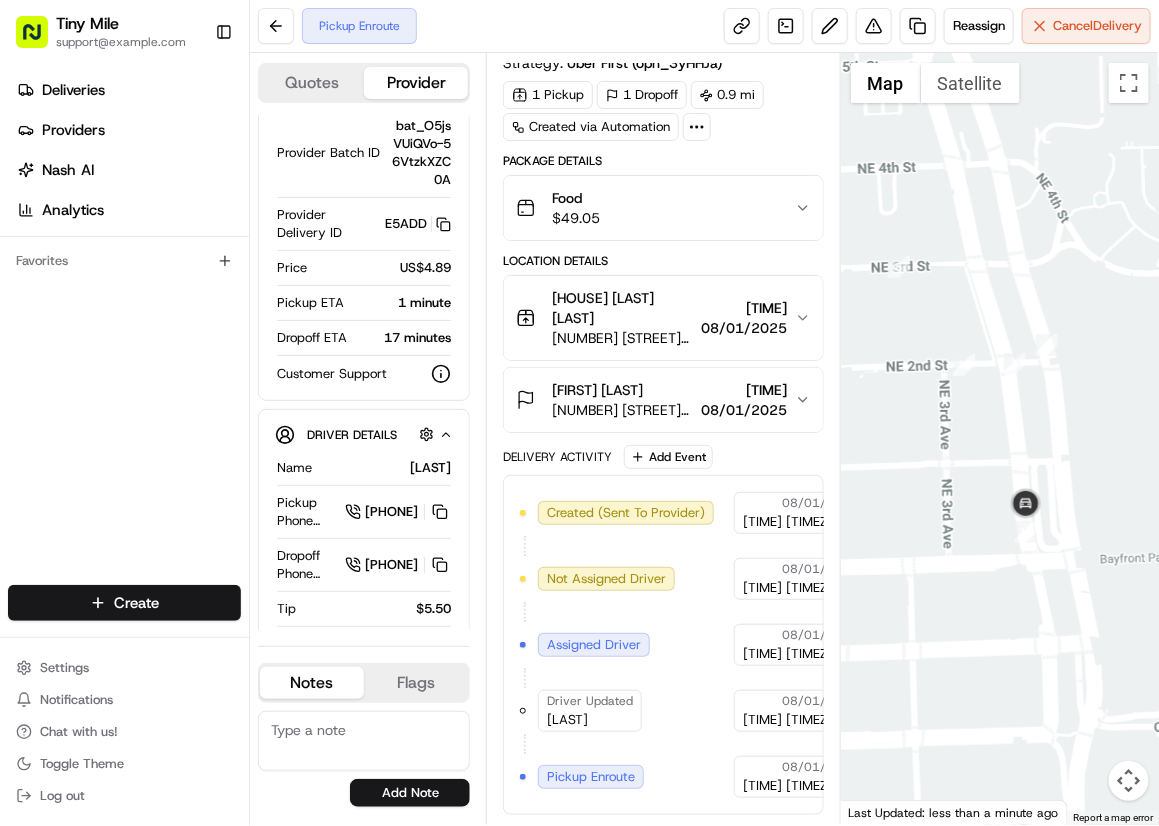 drag, startPoint x: 1086, startPoint y: 627, endPoint x: 1035, endPoint y: 637, distance: 51.971146 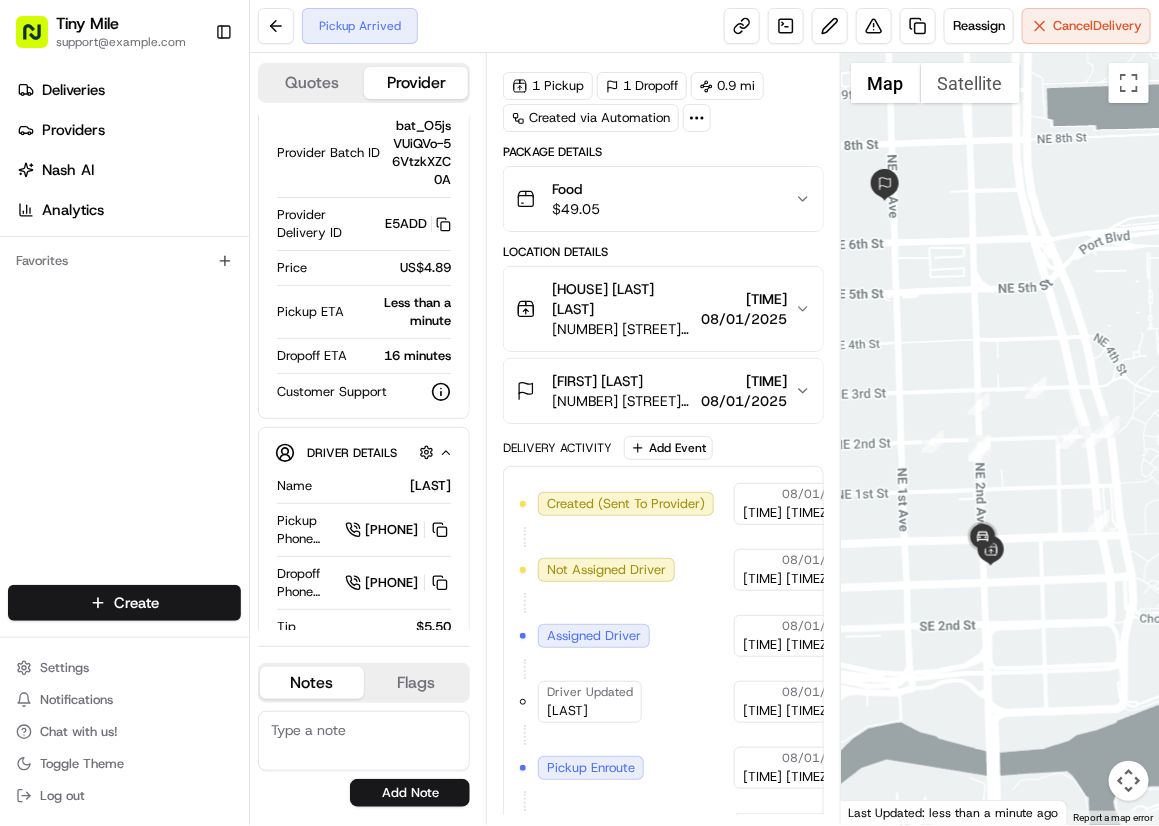 drag, startPoint x: 859, startPoint y: 645, endPoint x: 936, endPoint y: 588, distance: 95.80188 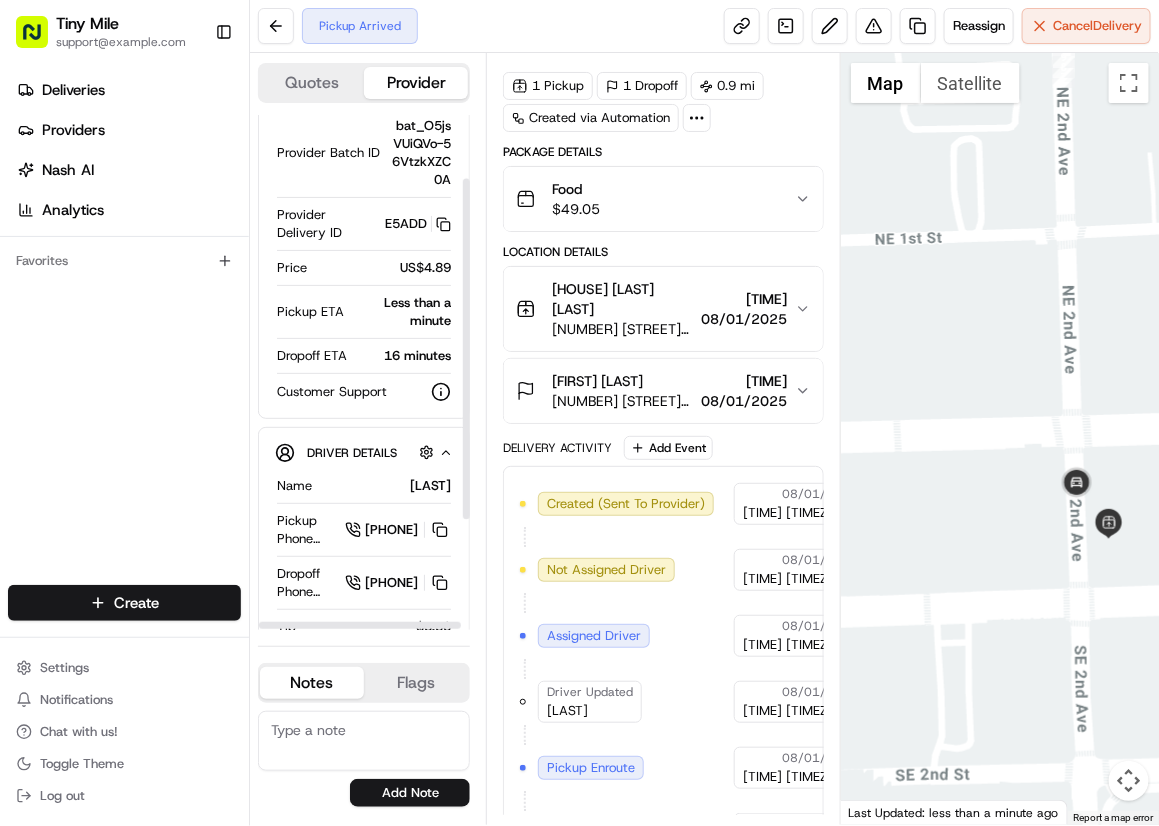 scroll, scrollTop: 129, scrollLeft: 0, axis: vertical 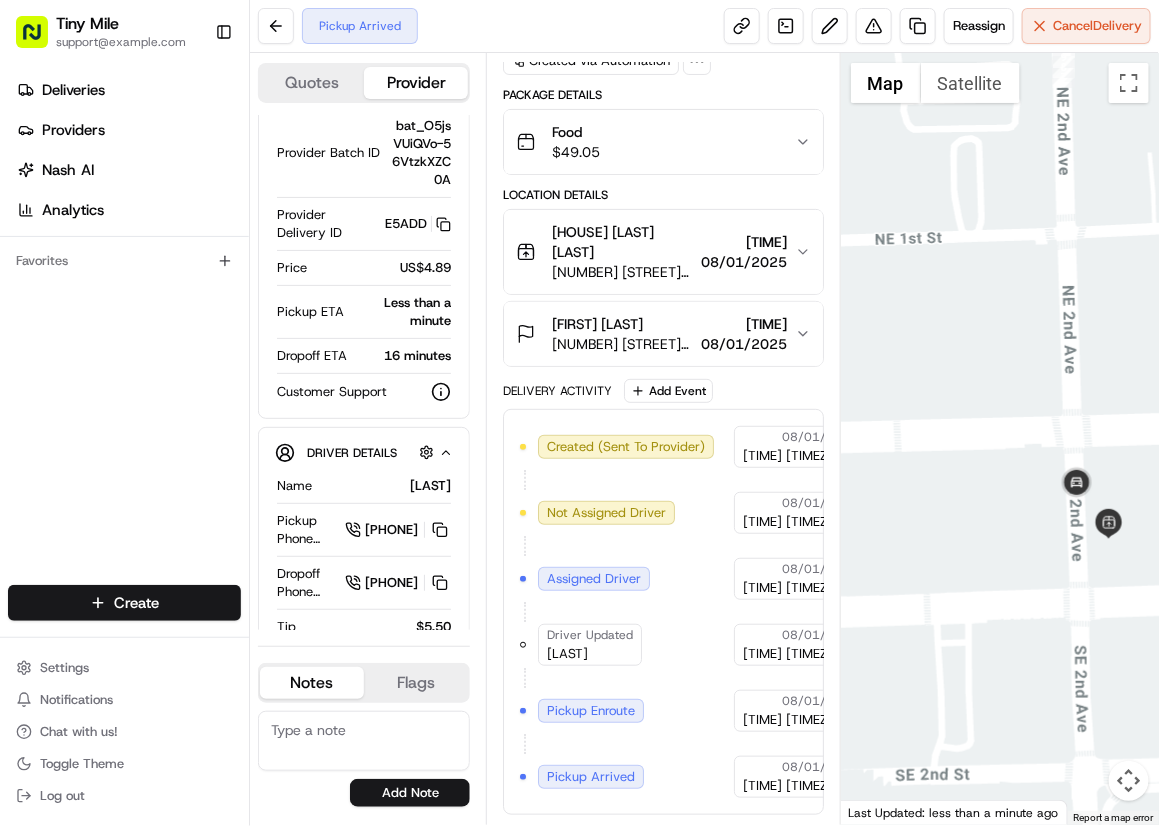 click at bounding box center [1000, 439] 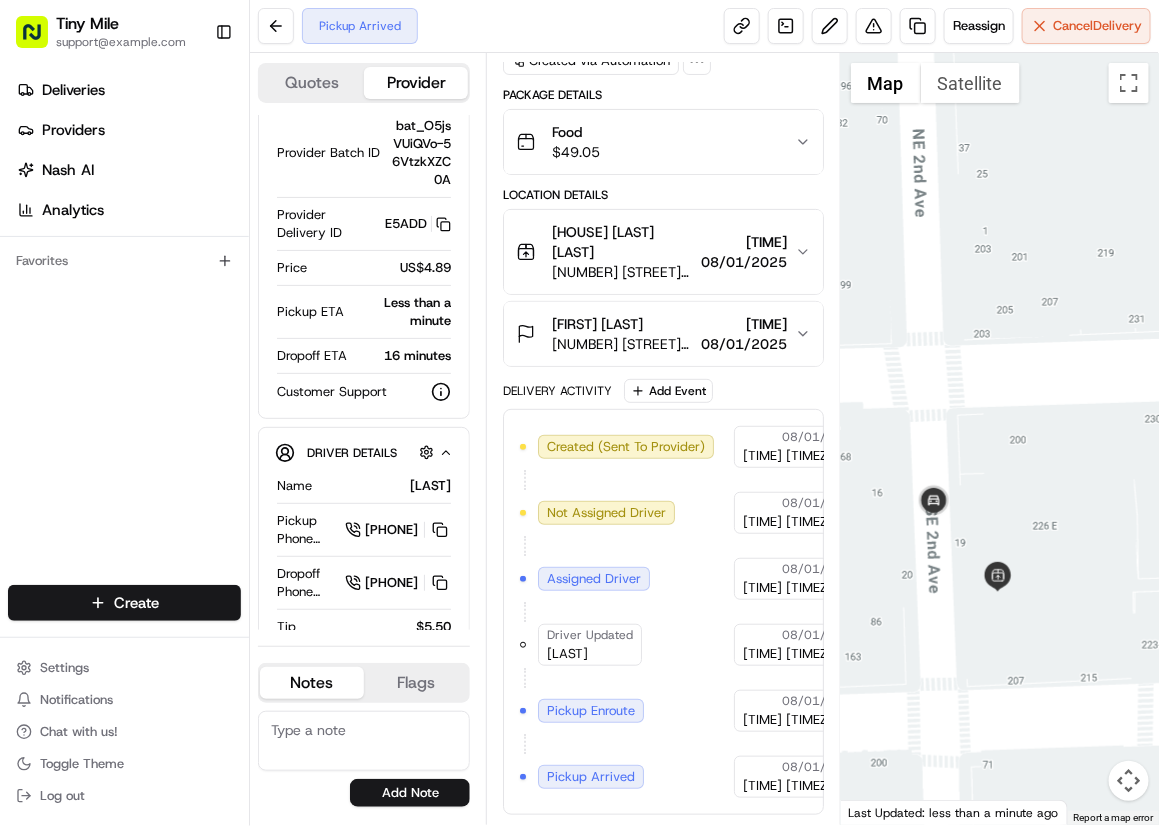 drag, startPoint x: 1099, startPoint y: 640, endPoint x: 832, endPoint y: 714, distance: 277.06497 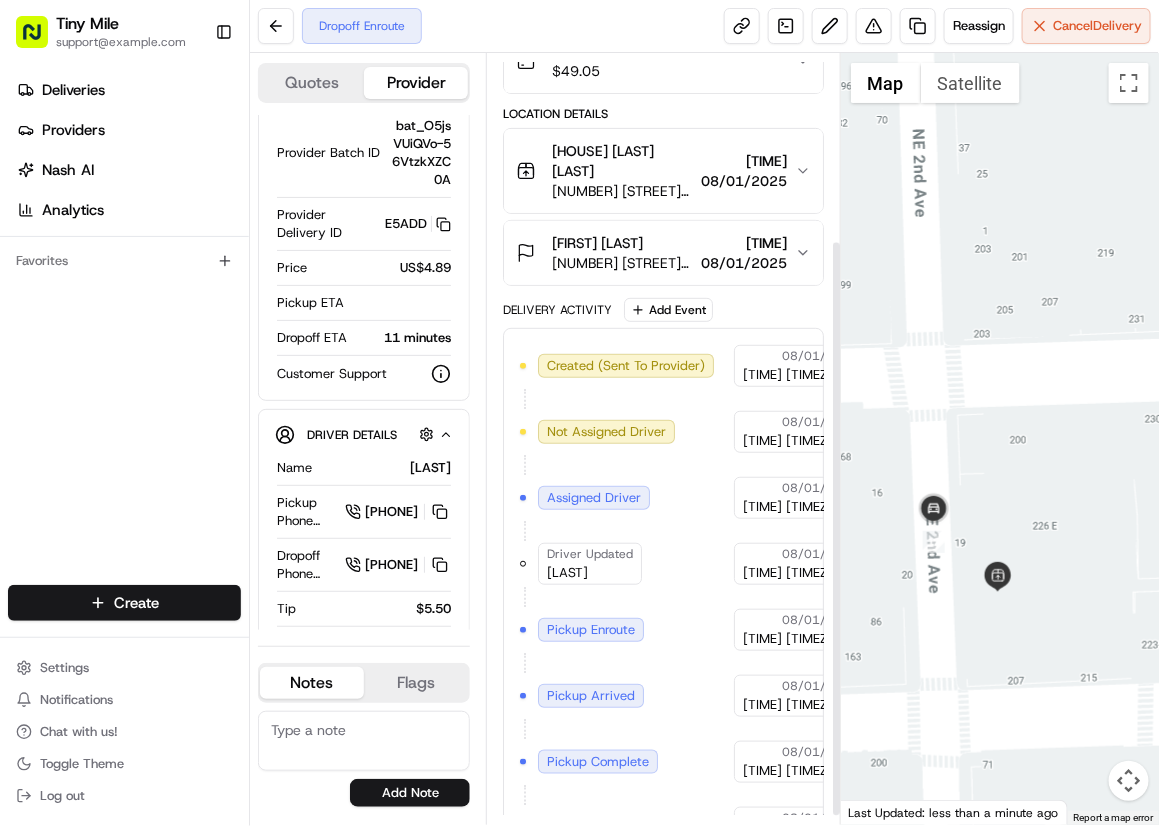 scroll, scrollTop: 262, scrollLeft: 0, axis: vertical 